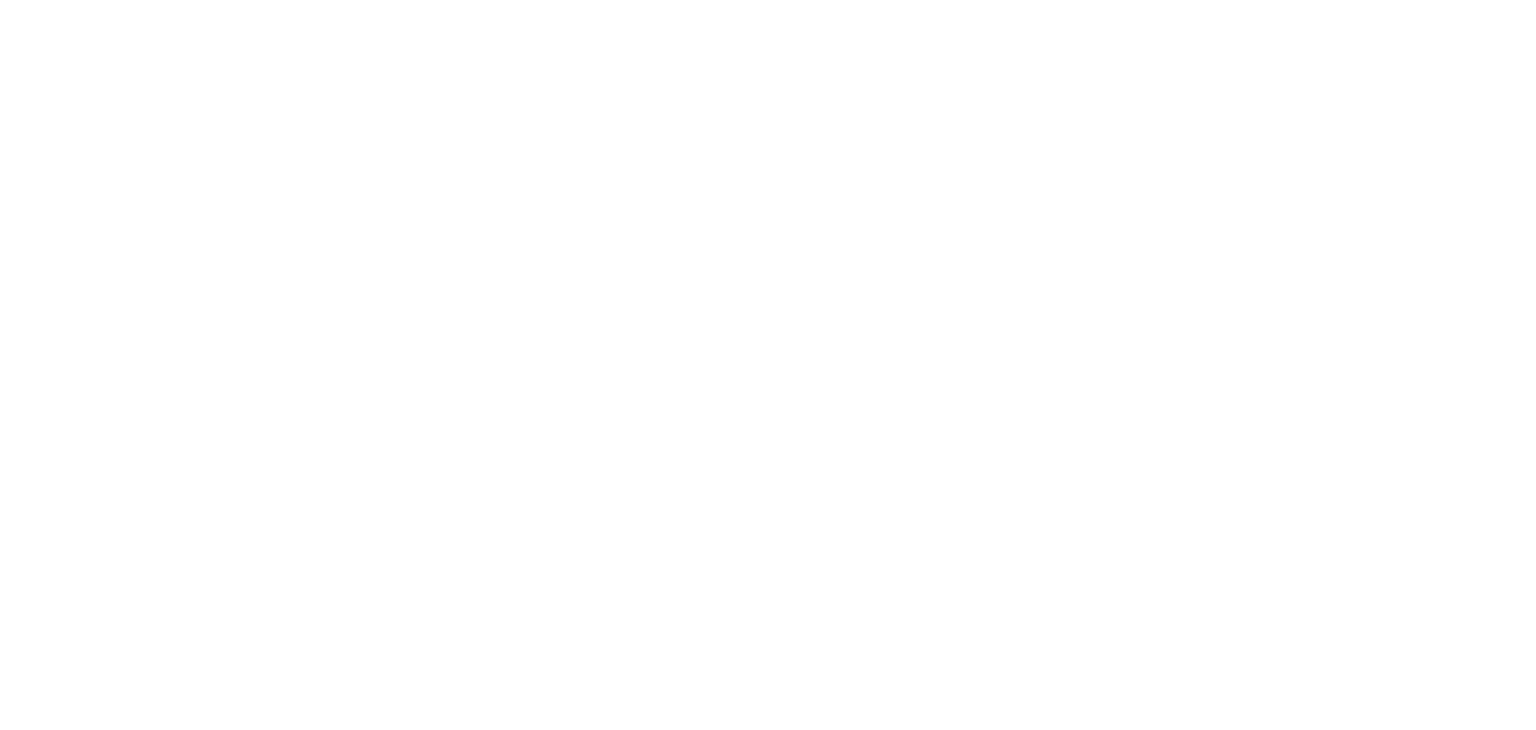 scroll, scrollTop: 0, scrollLeft: 0, axis: both 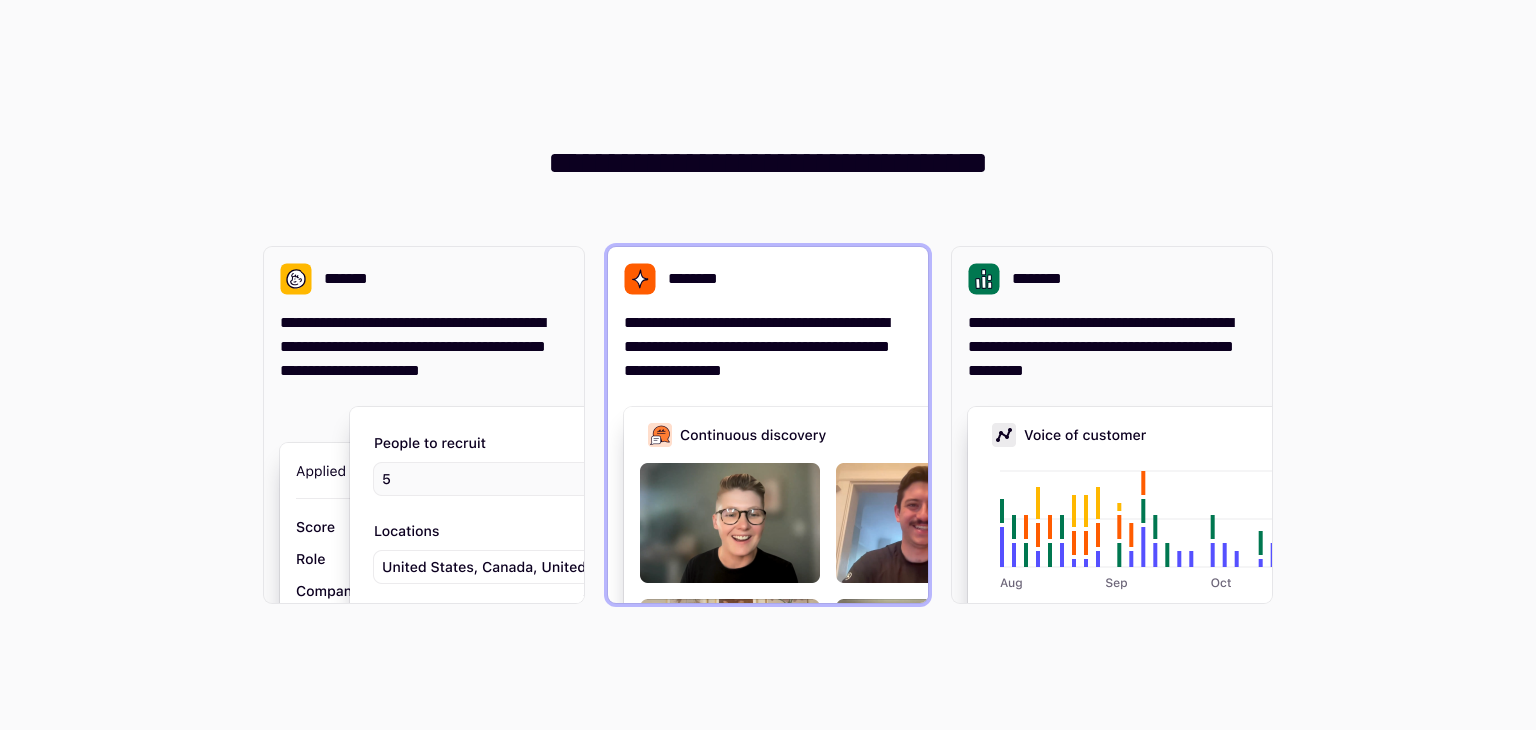 click on "**********" at bounding box center (768, 315) 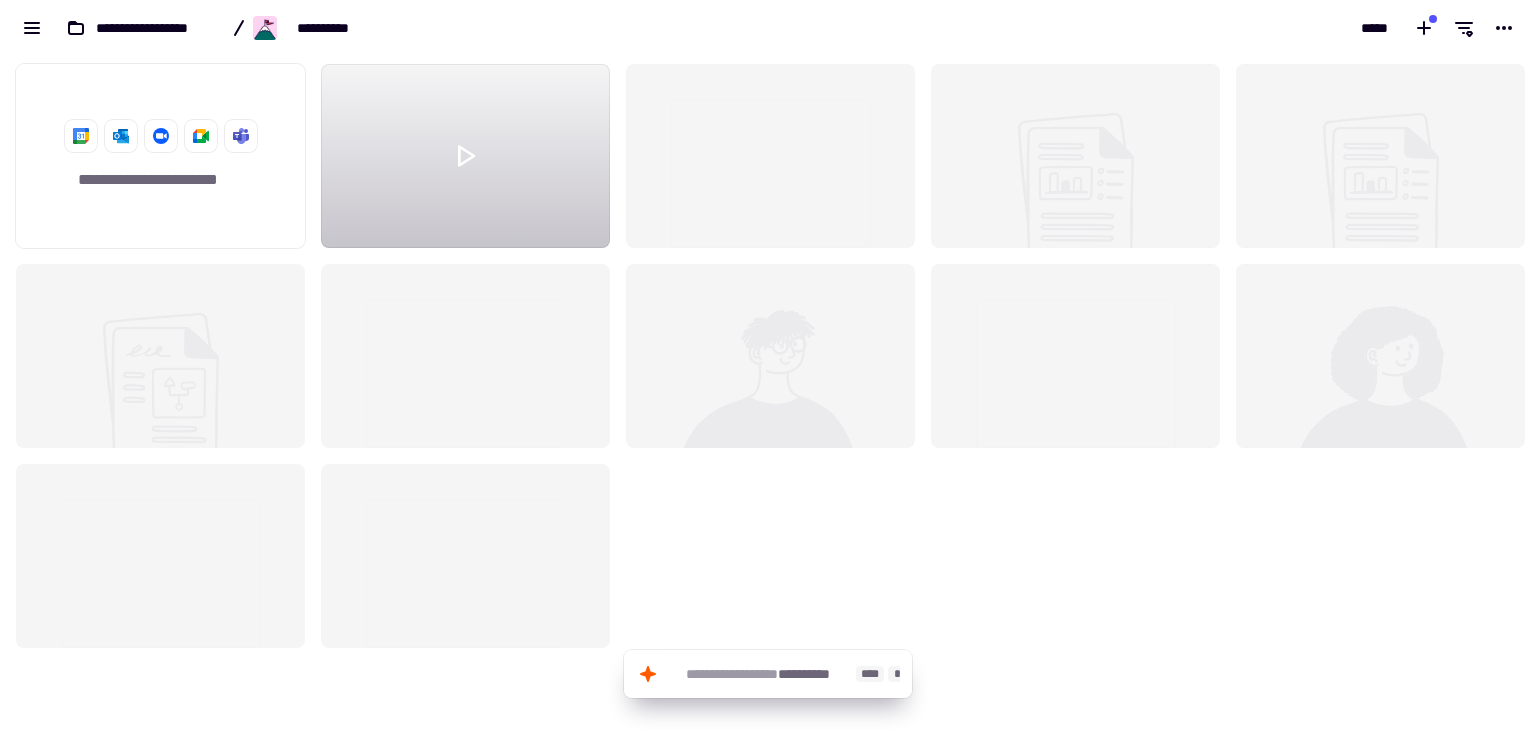 scroll, scrollTop: 16, scrollLeft: 16, axis: both 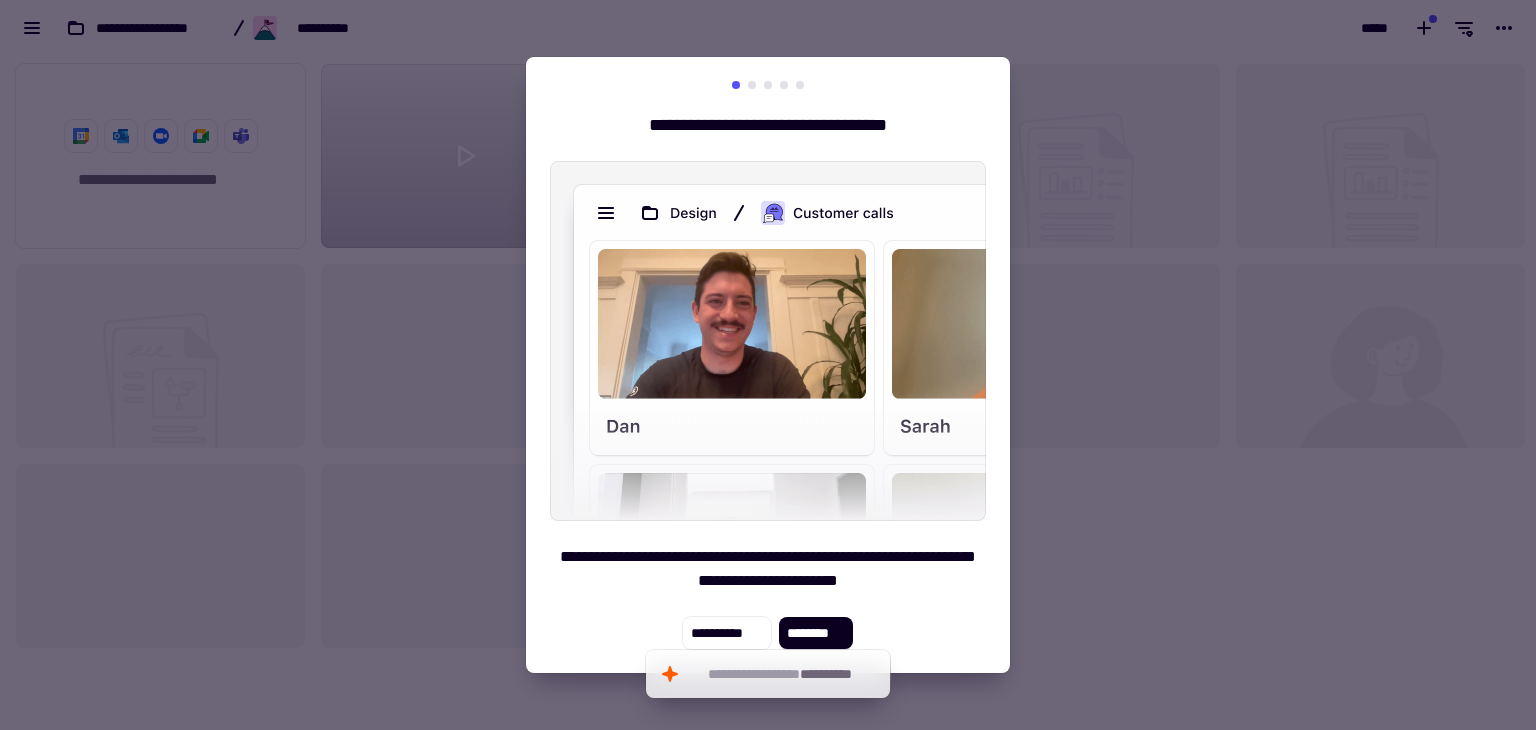 click at bounding box center (768, 365) 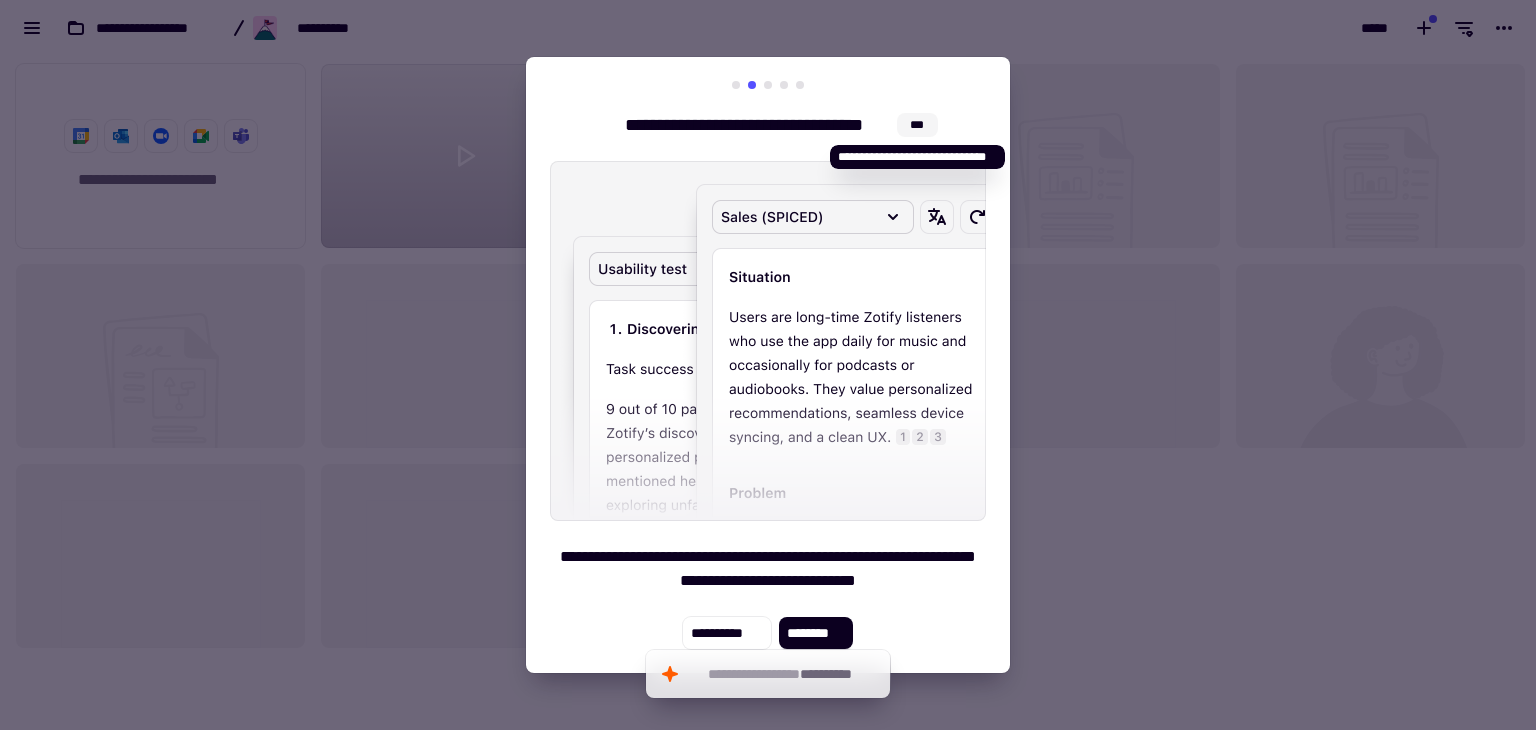 click on "***" at bounding box center (917, 125) 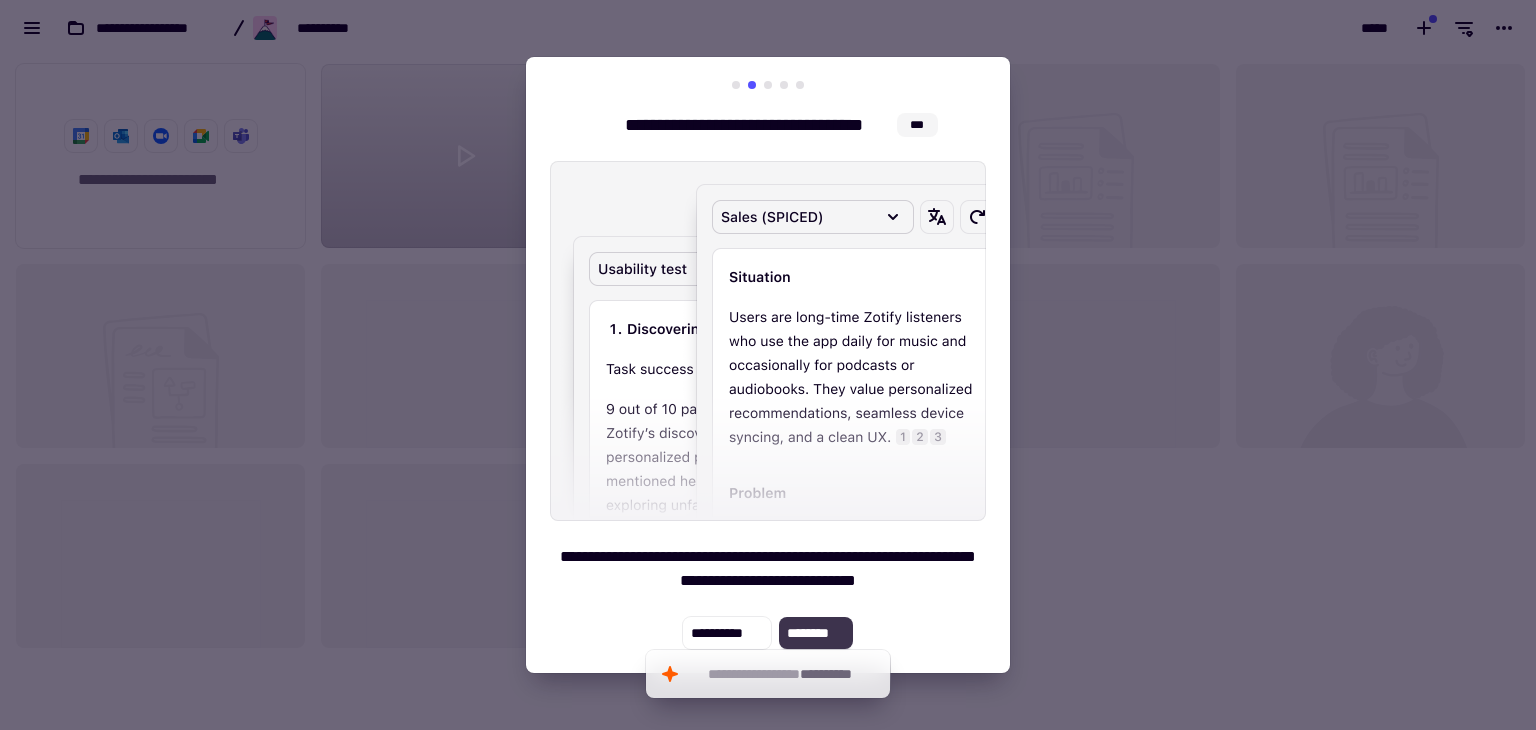 scroll, scrollTop: 658, scrollLeft: 1505, axis: both 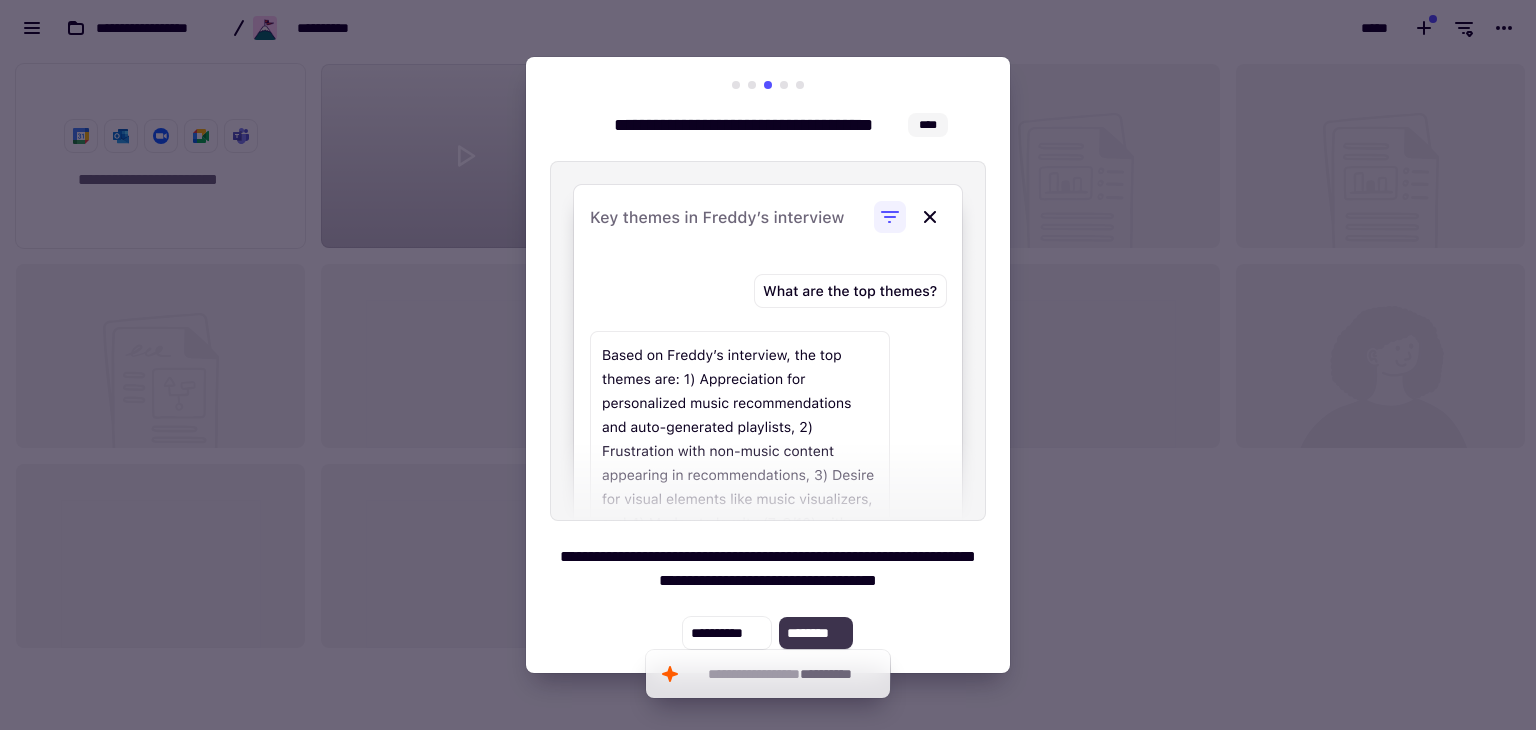 click on "********" 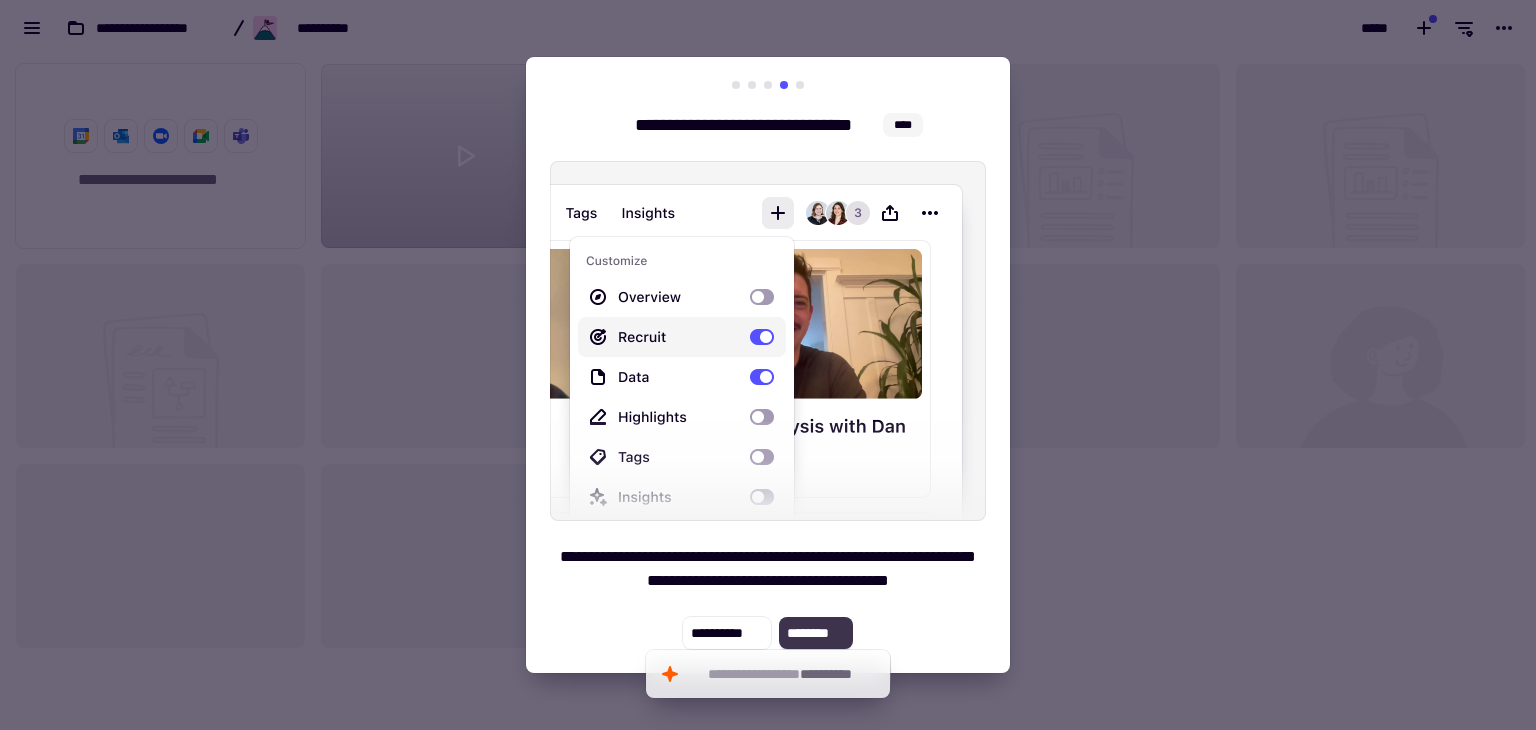click on "********" 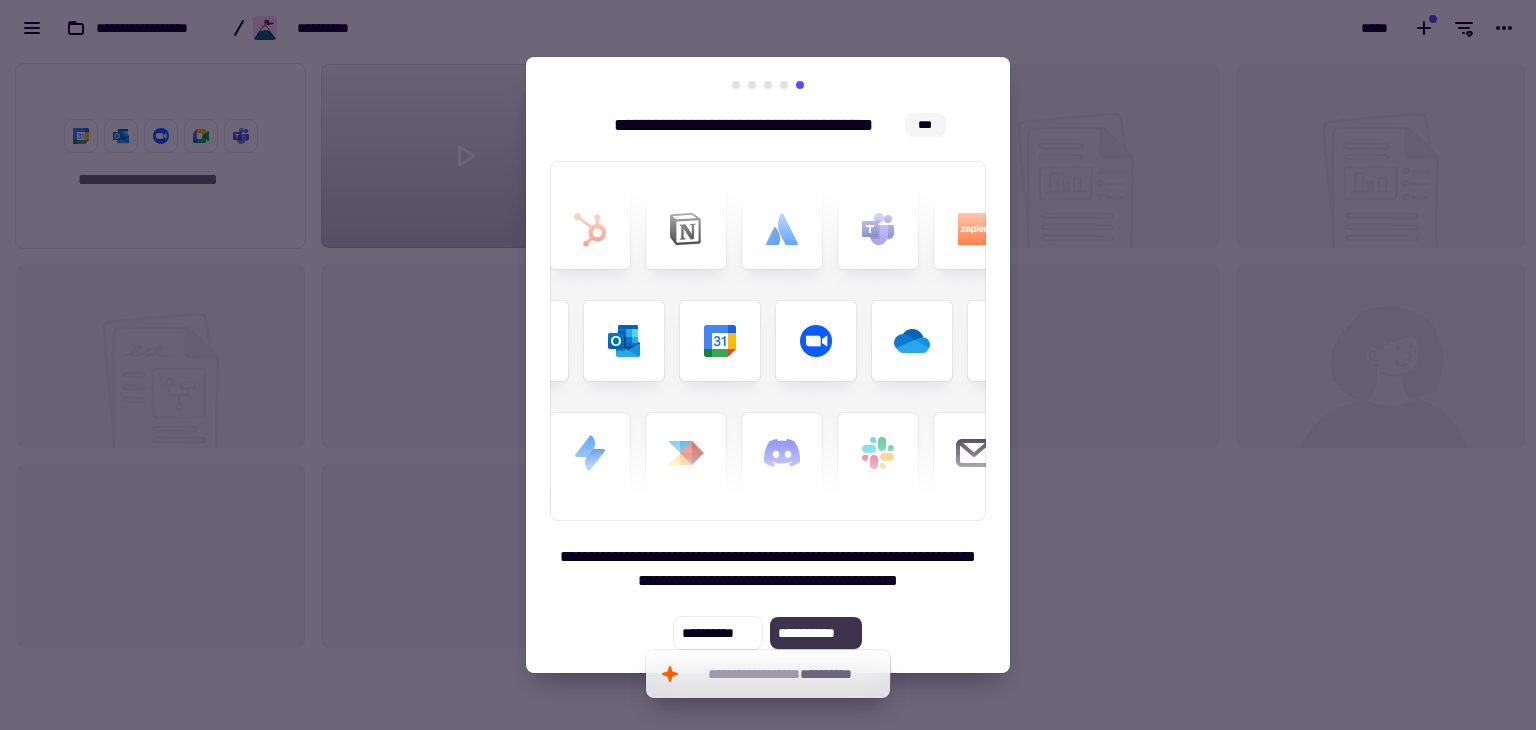 click on "**********" 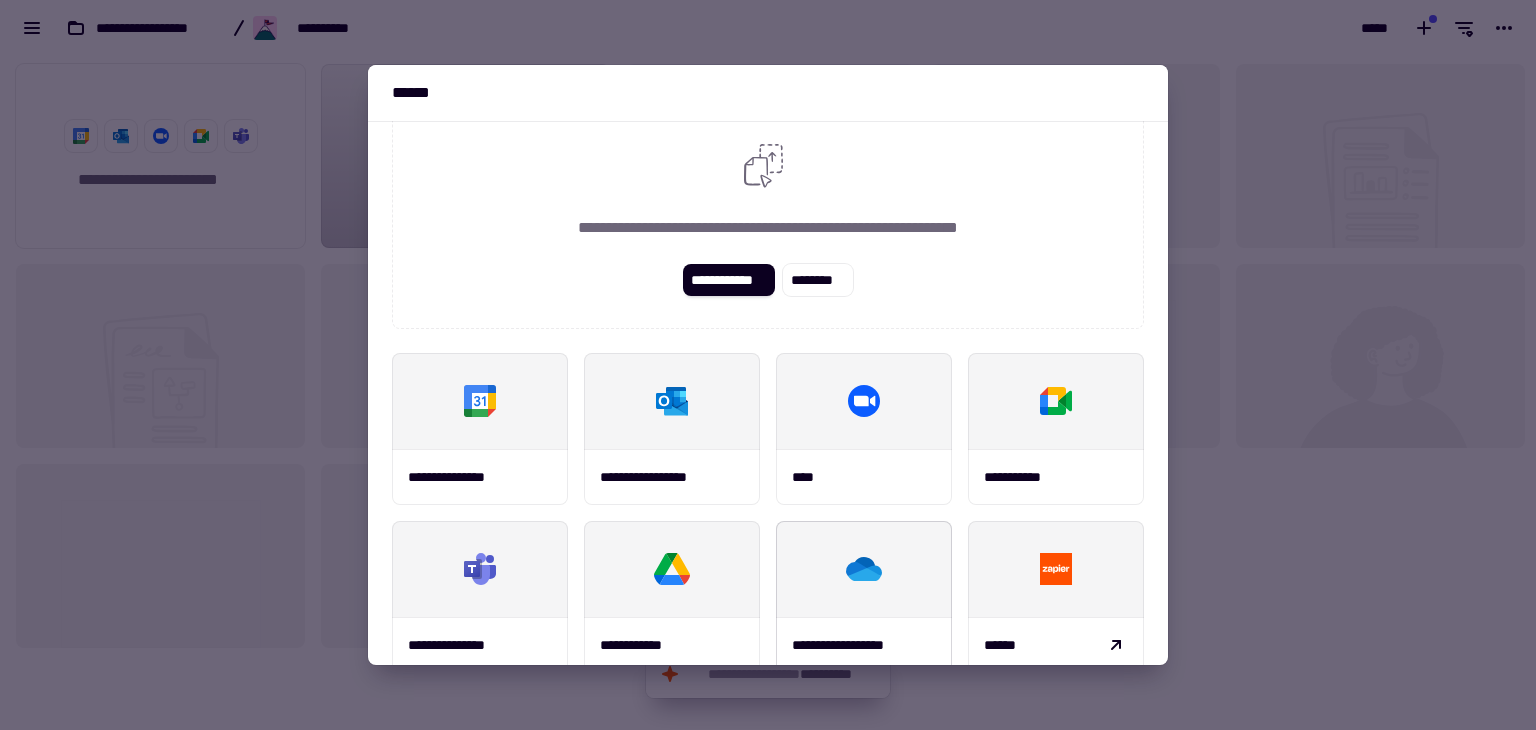 scroll, scrollTop: 0, scrollLeft: 0, axis: both 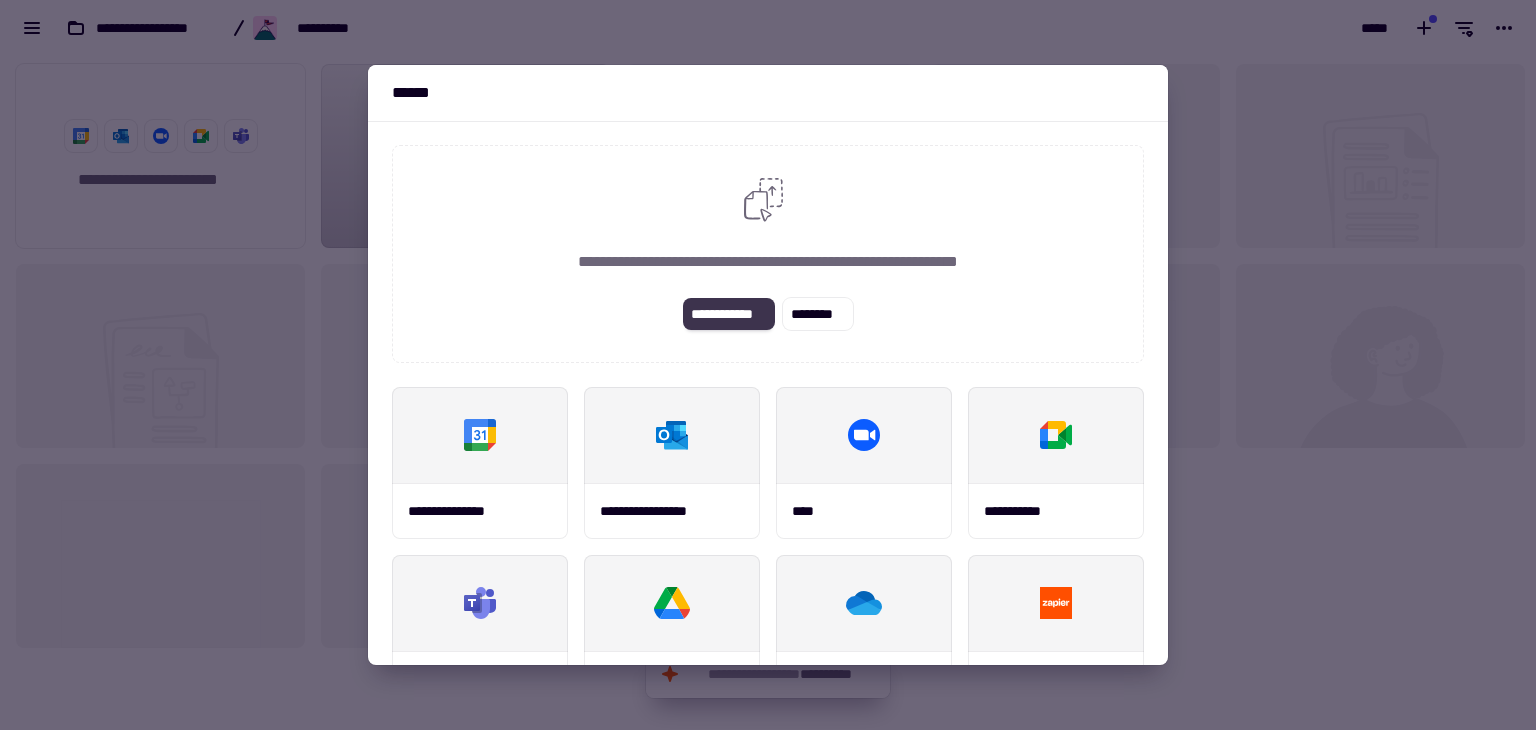 click on "**********" 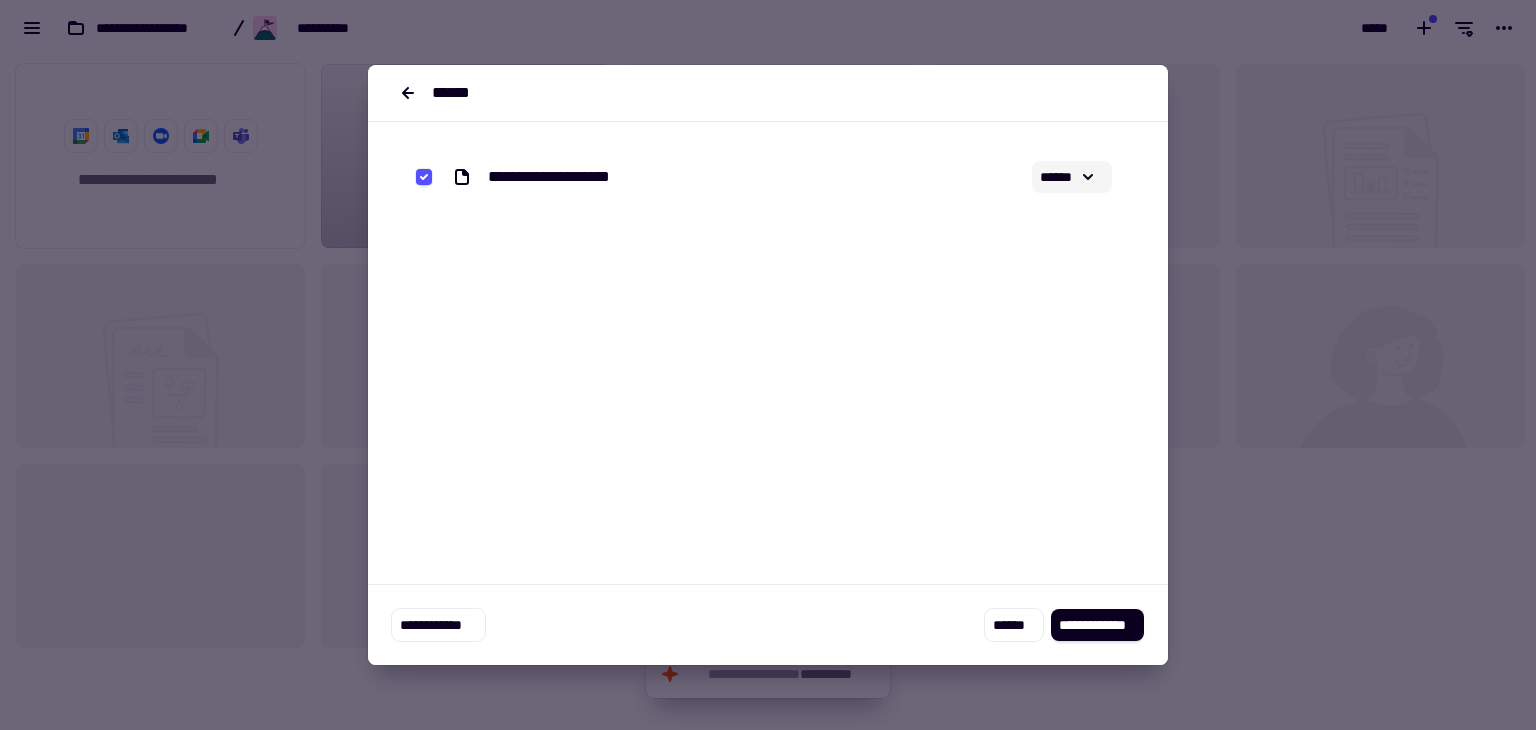 click on "******" 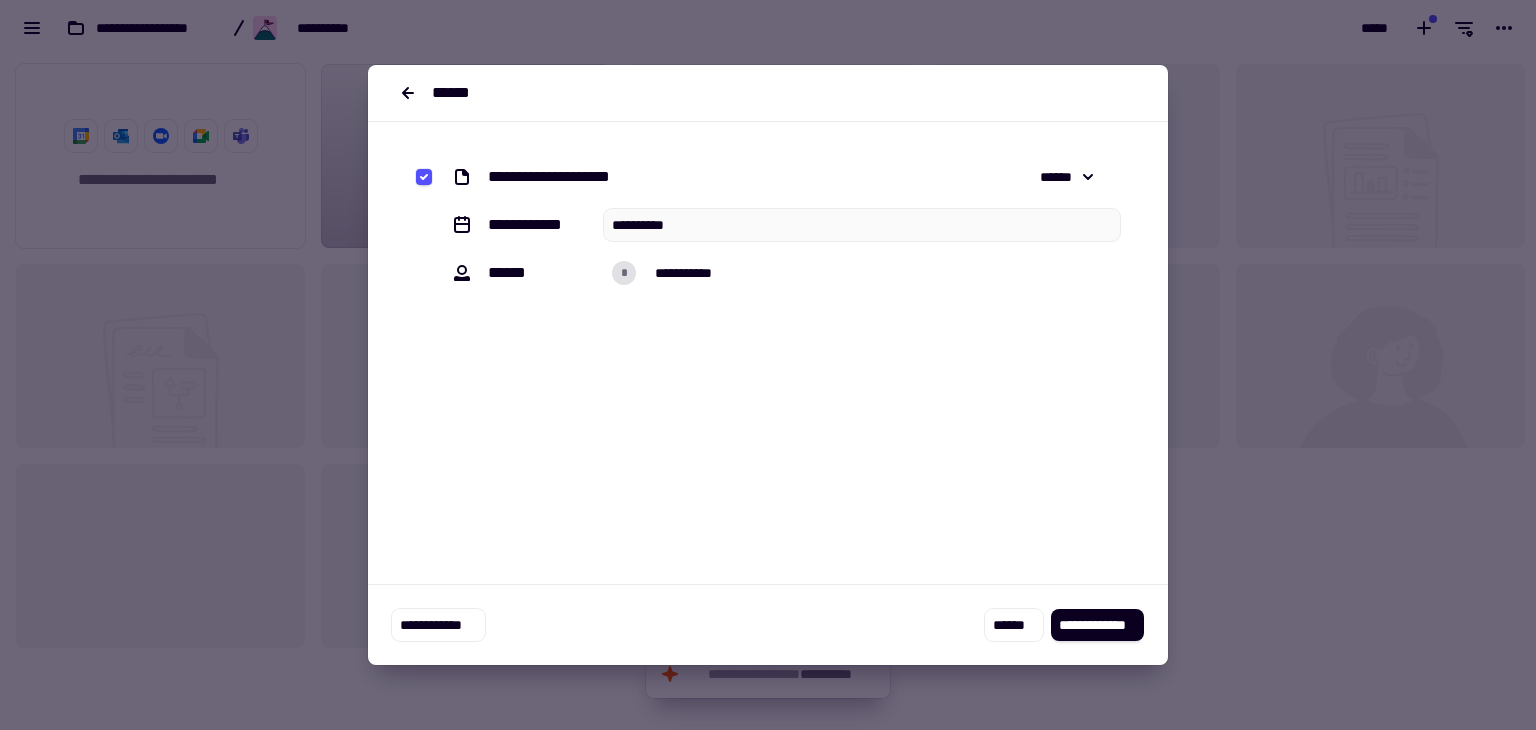 click on "**********" at bounding box center [768, 225] 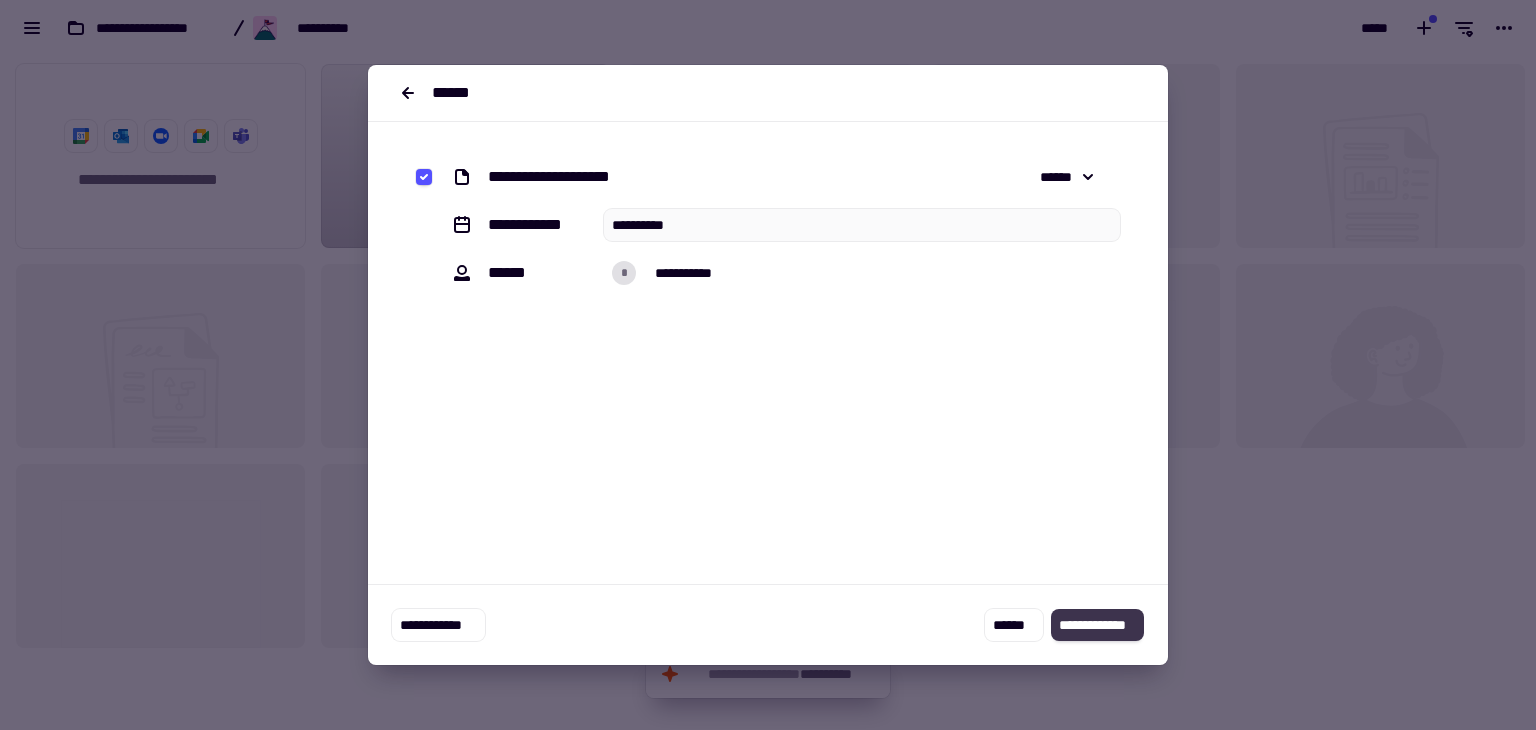 click on "**********" 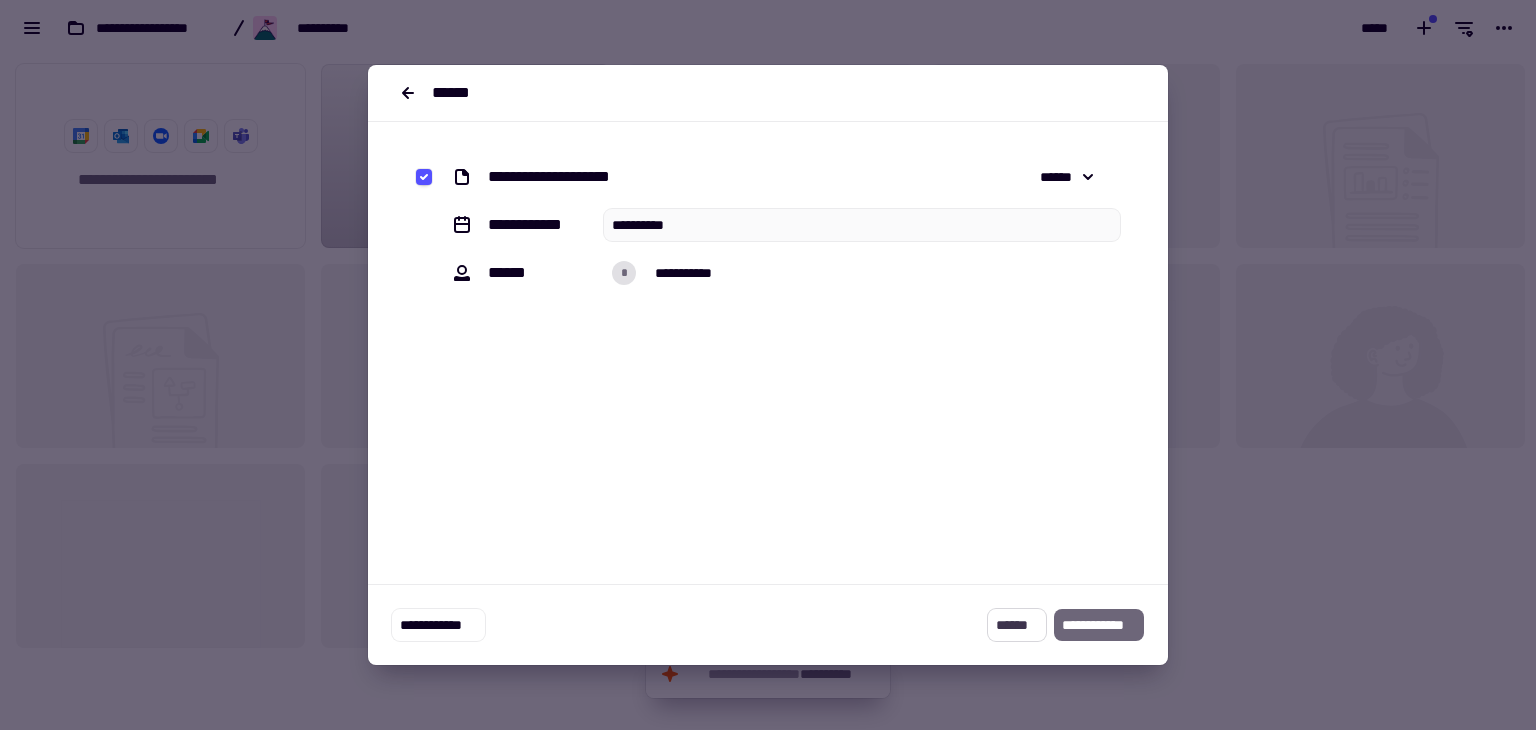 click on "******" 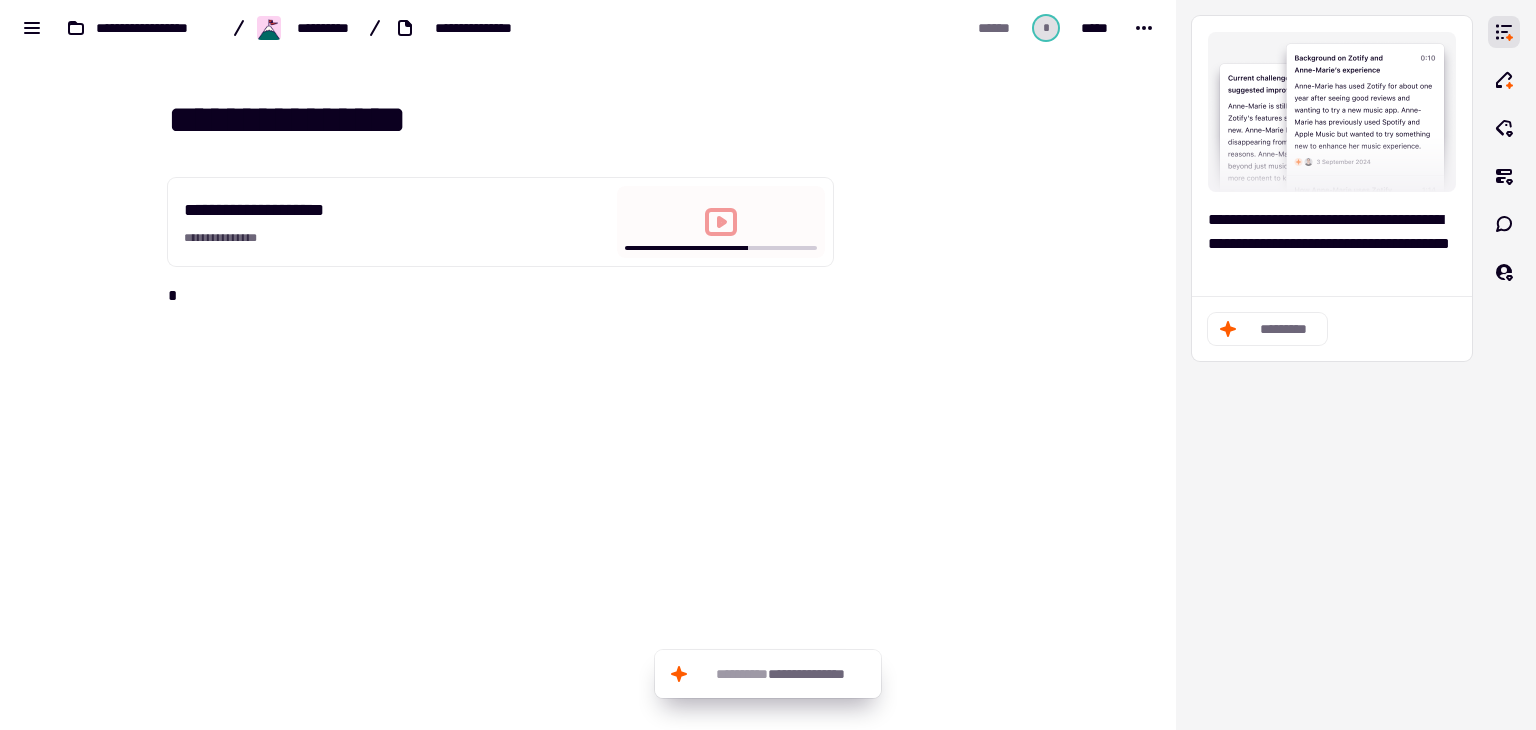 type 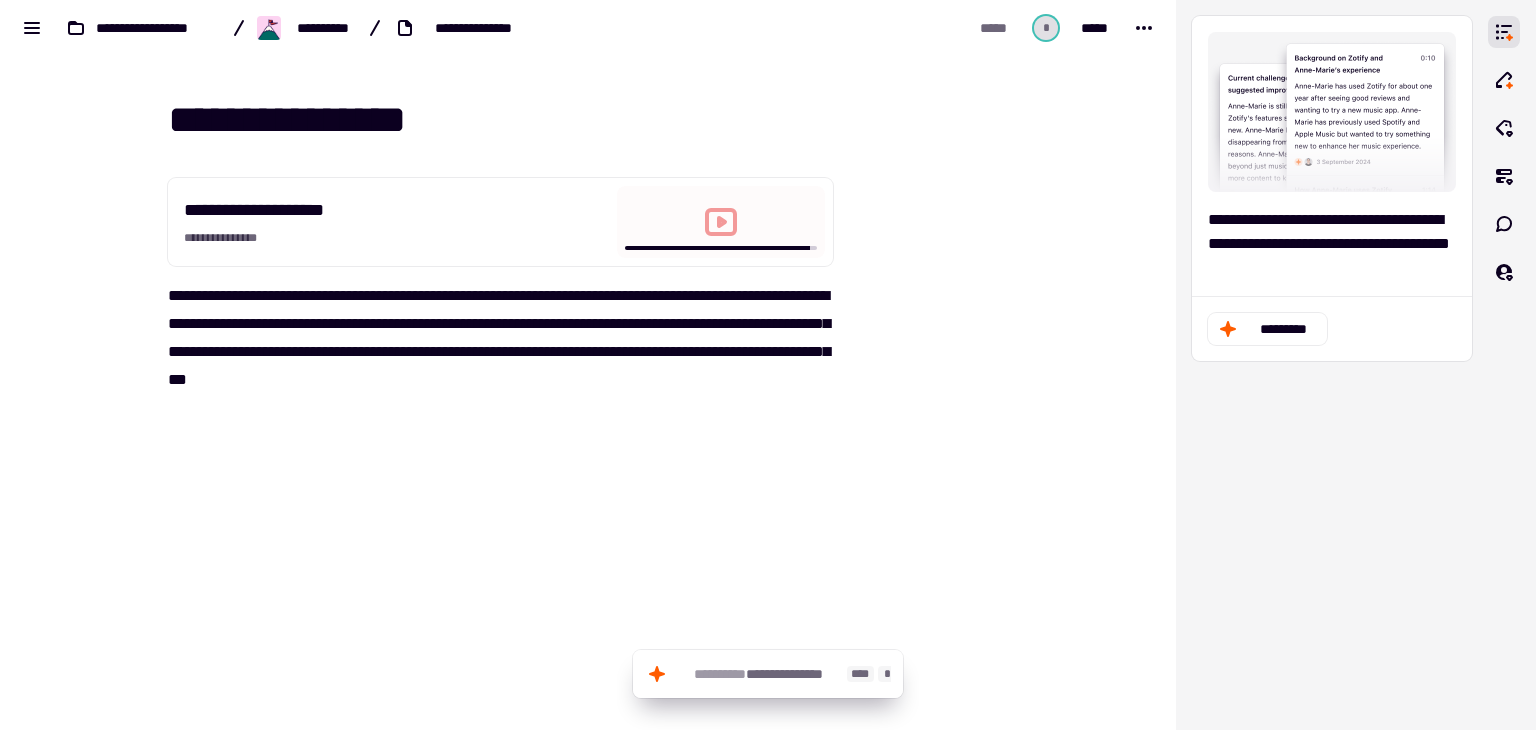 click on "**********" 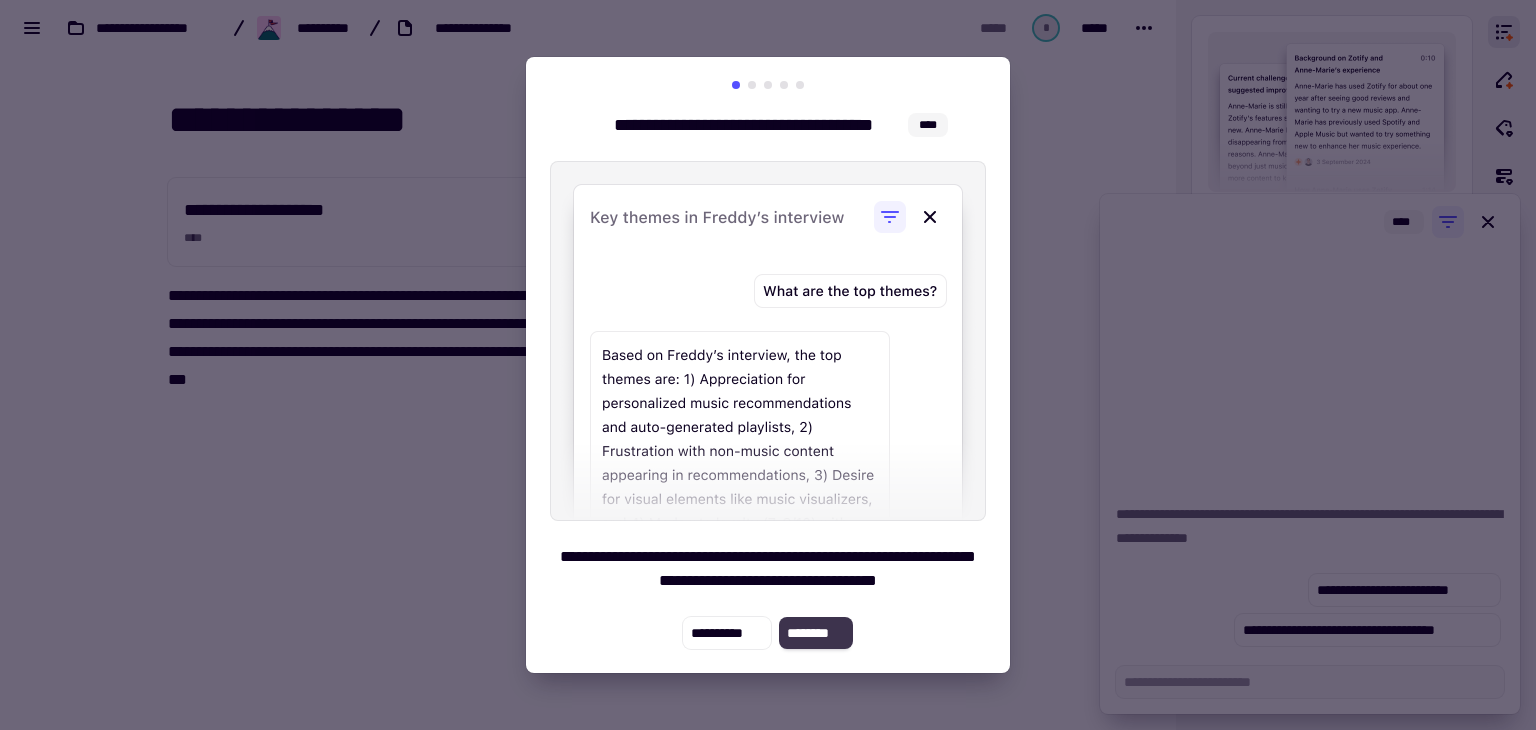 click on "********" 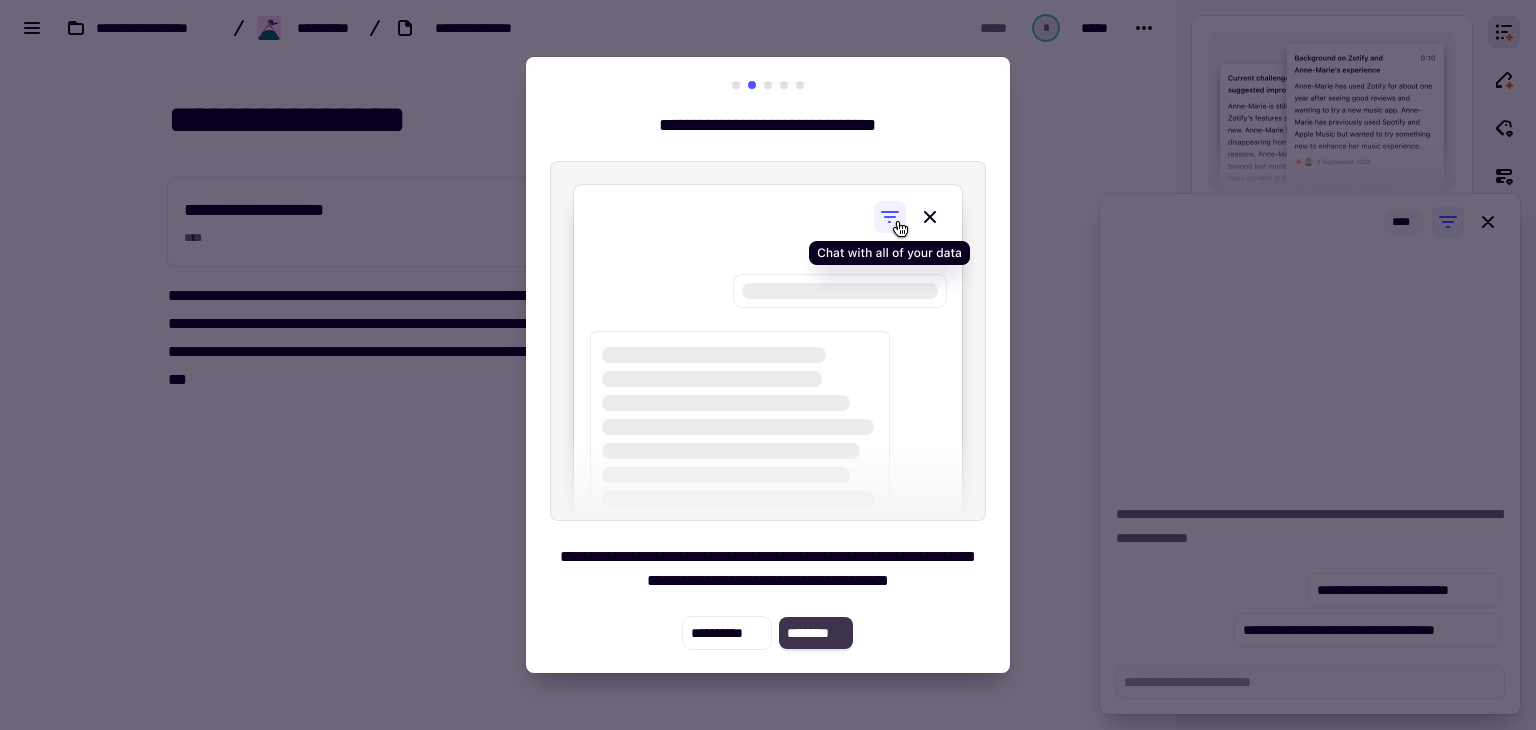 click on "********" 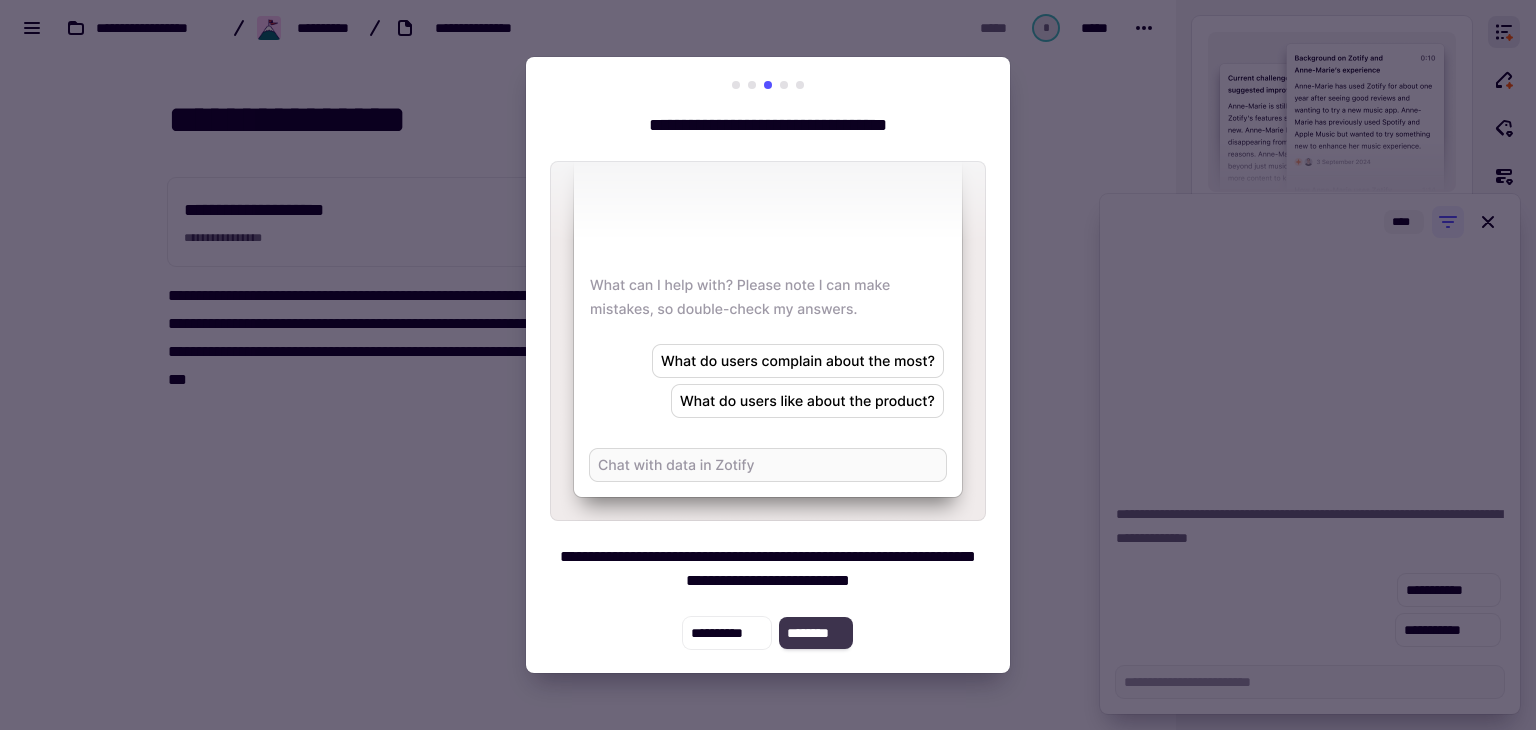 click on "********" 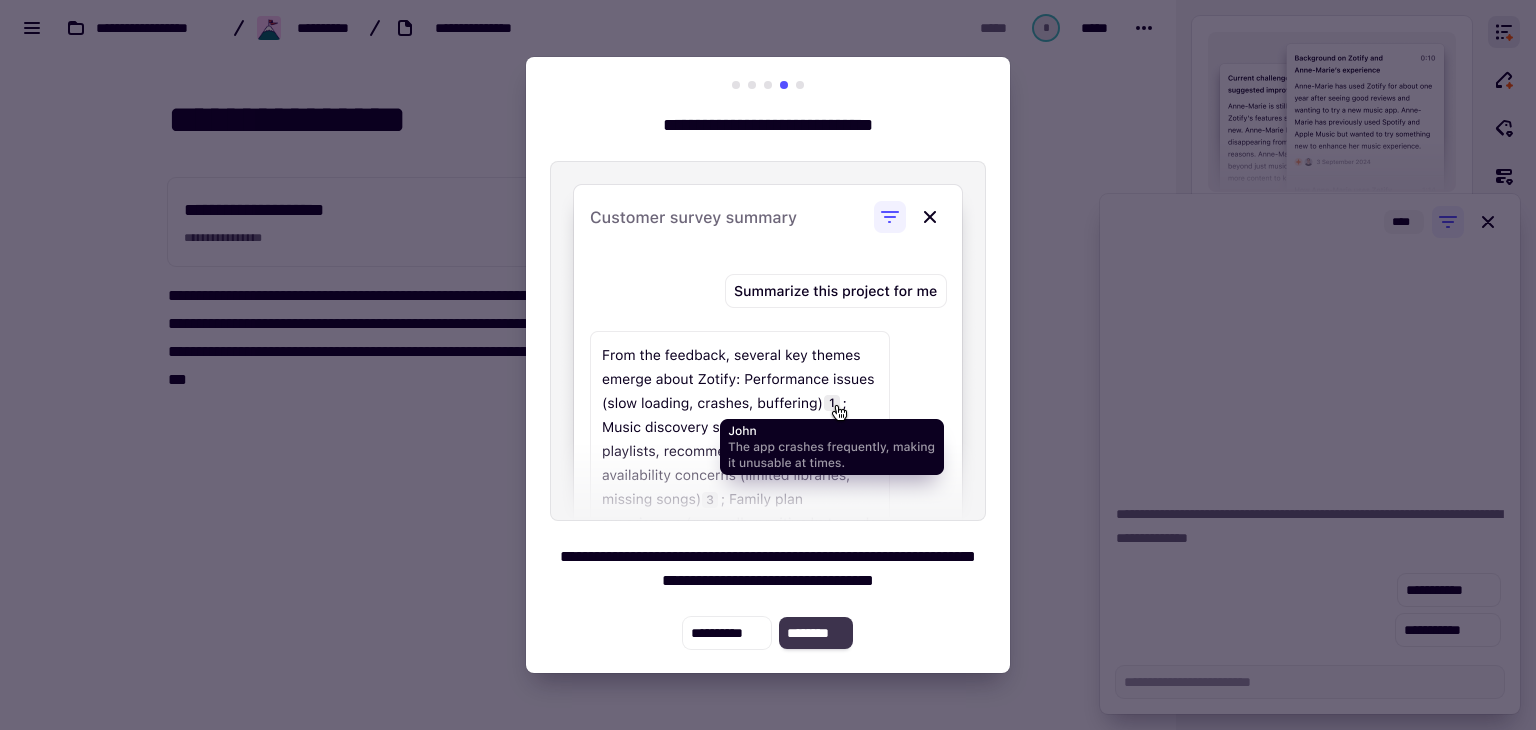 click on "********" 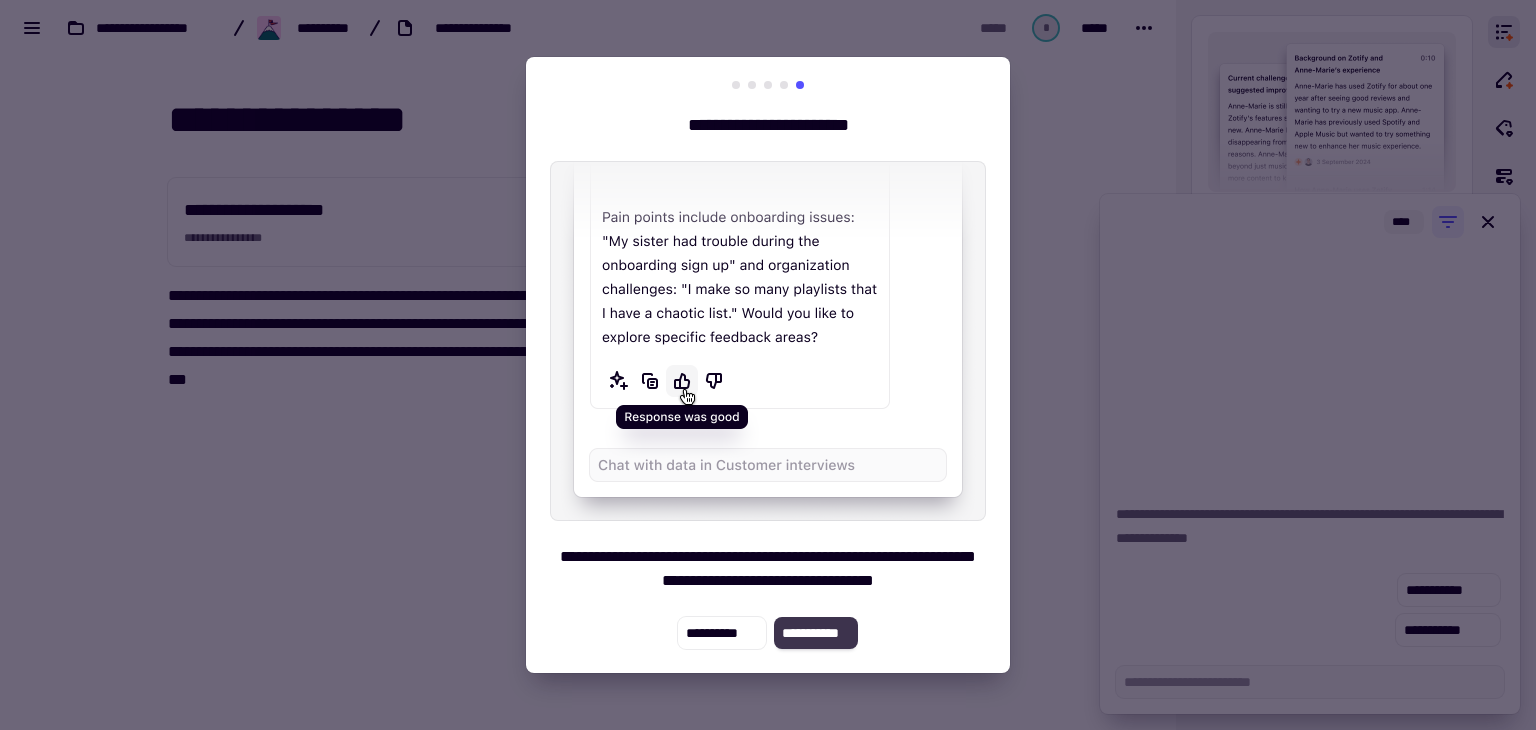 click on "**********" 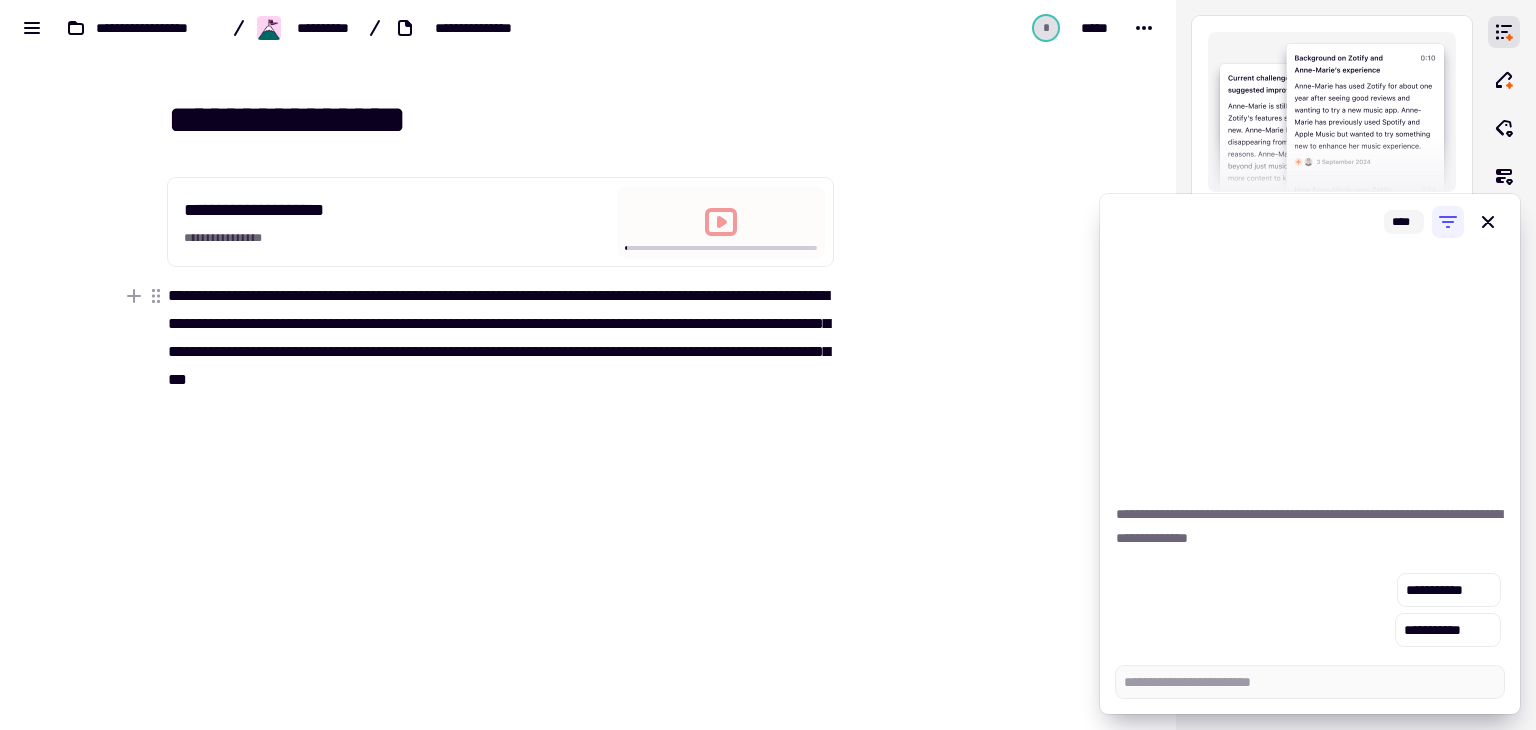 click on "**********" at bounding box center (500, 338) 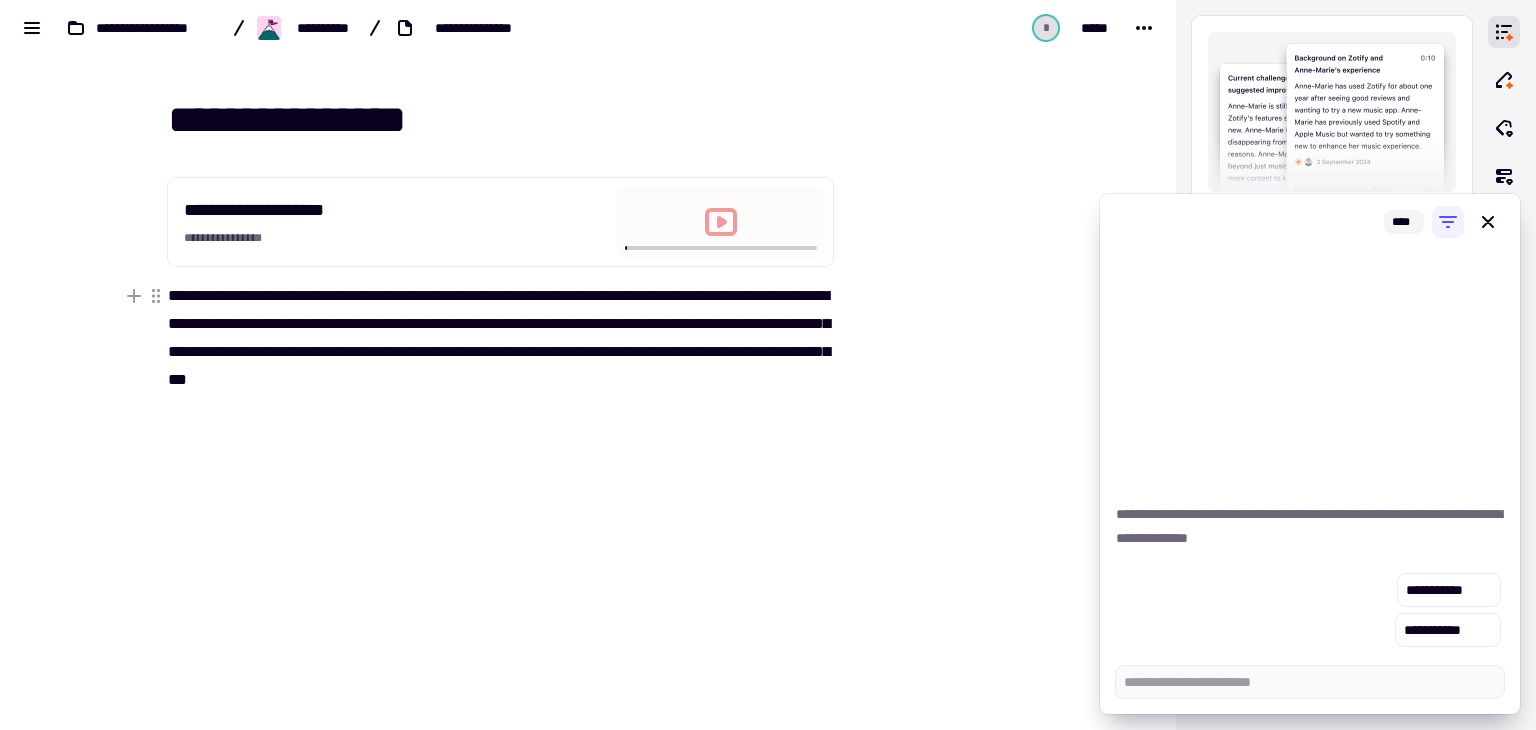 click on "**********" at bounding box center (500, 338) 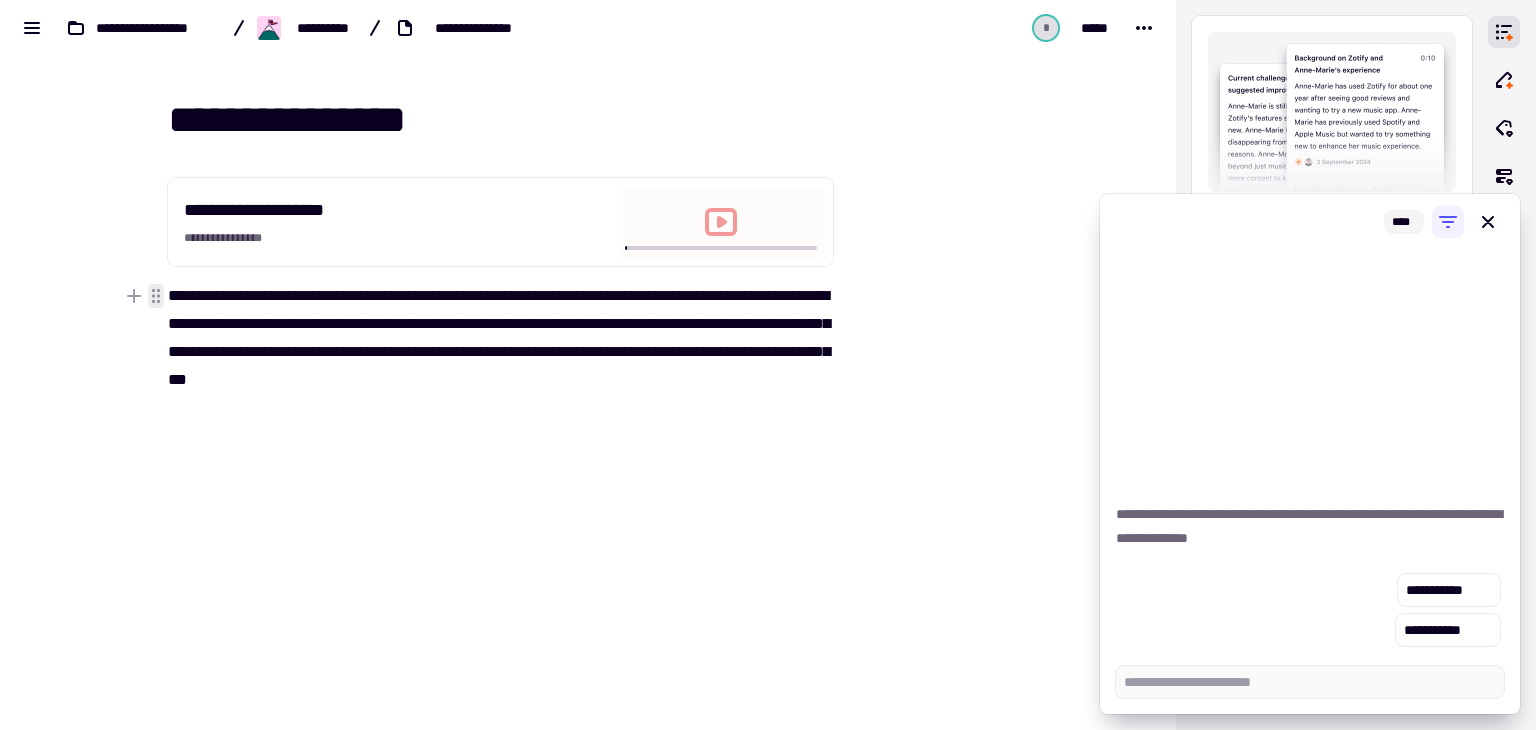 click 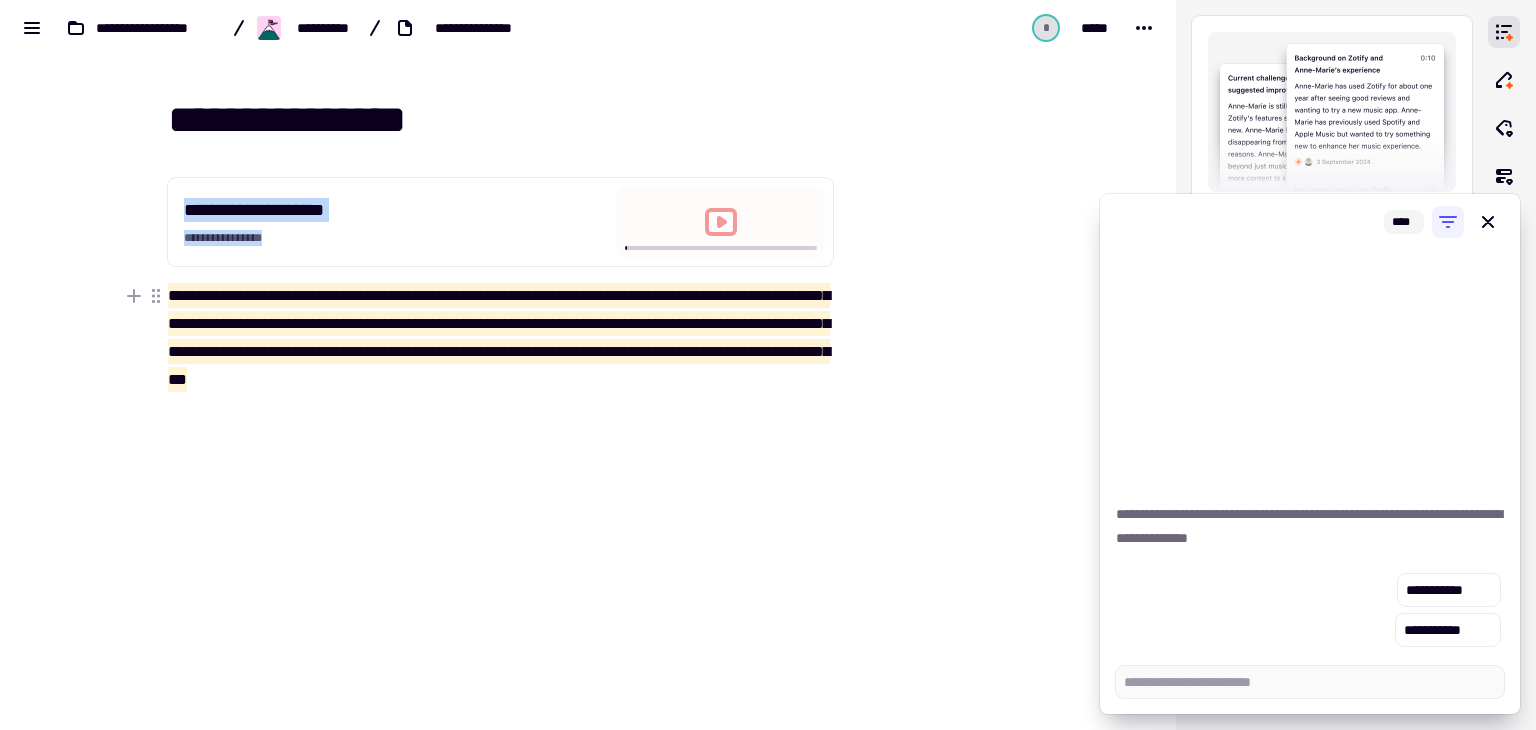 copy on "**********" 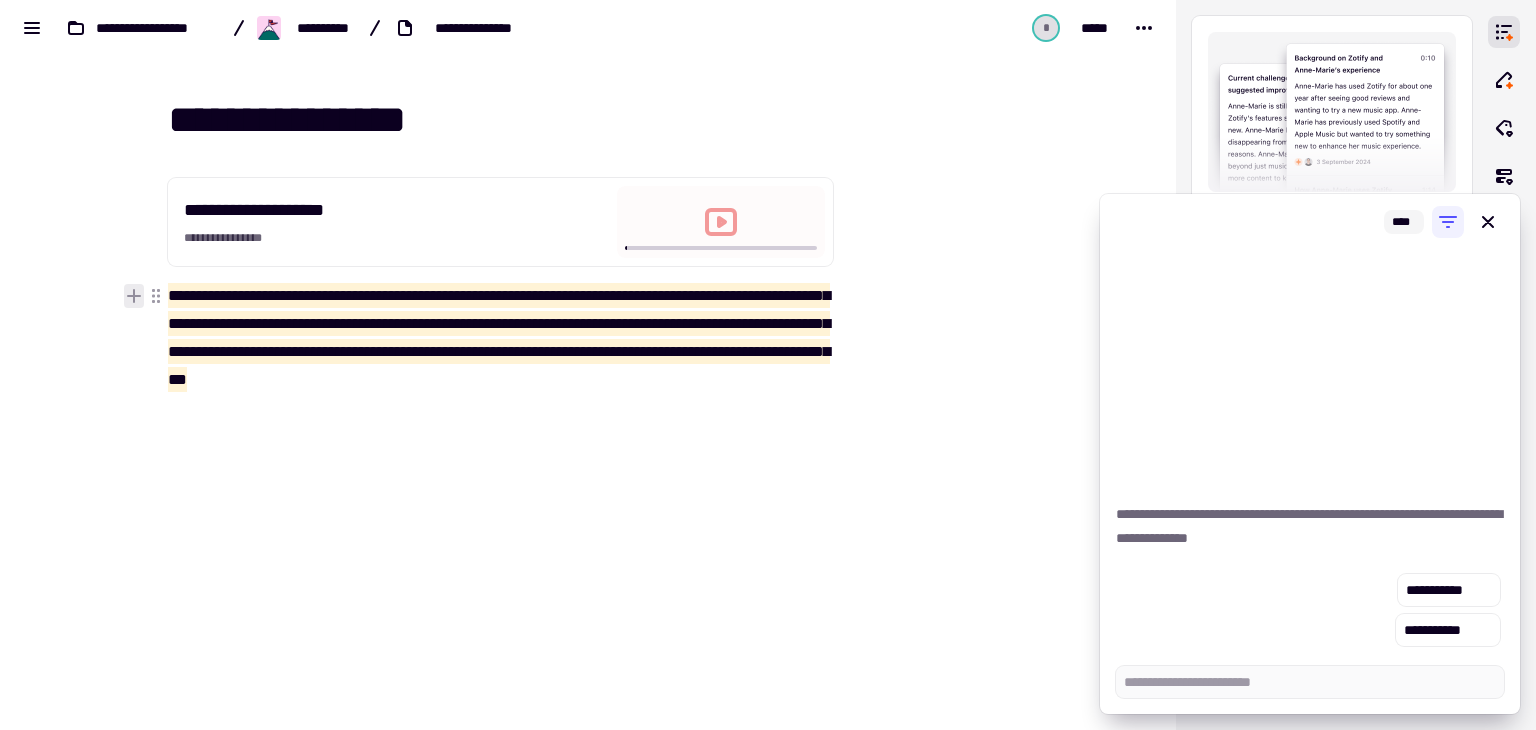 click 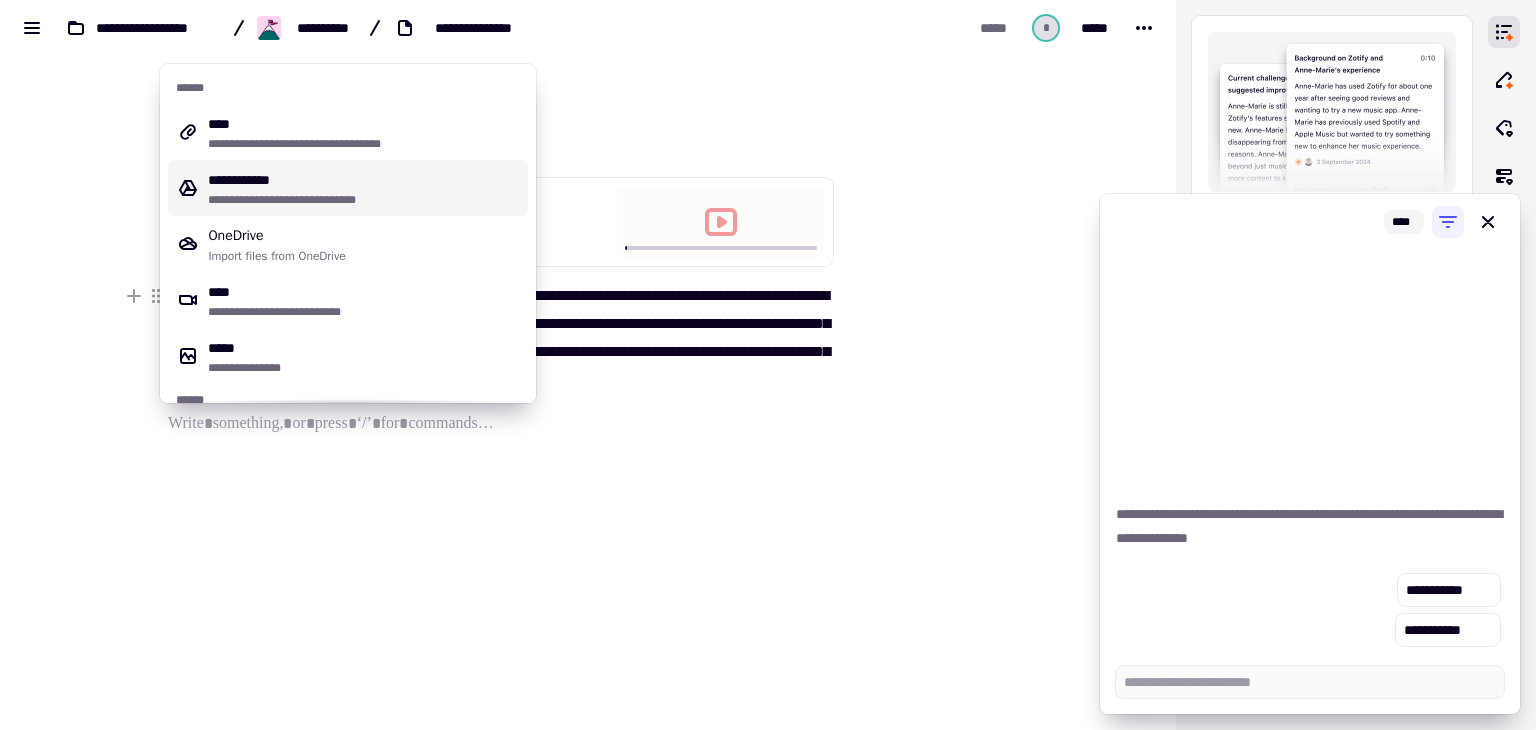 click at bounding box center (934, 409) 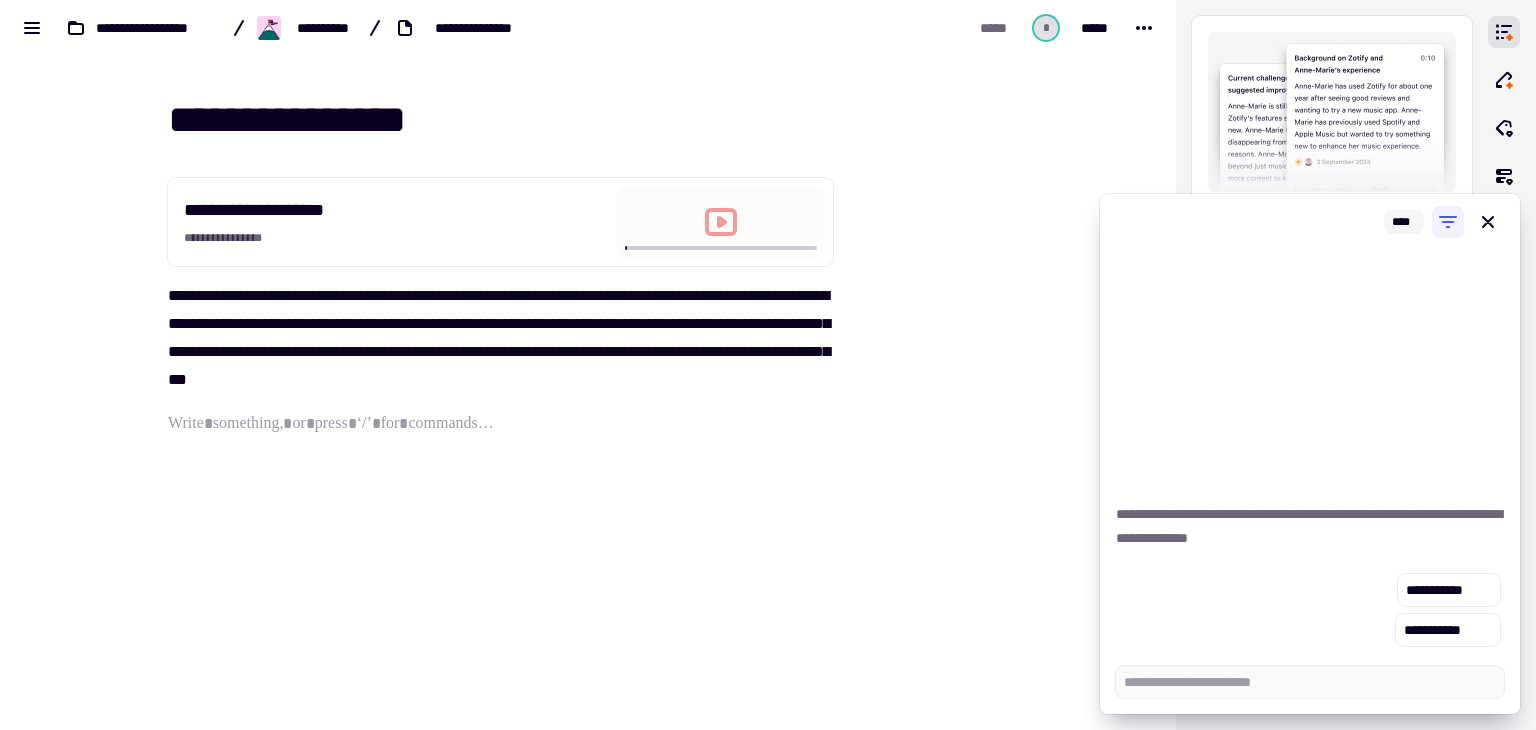 click at bounding box center [721, 222] 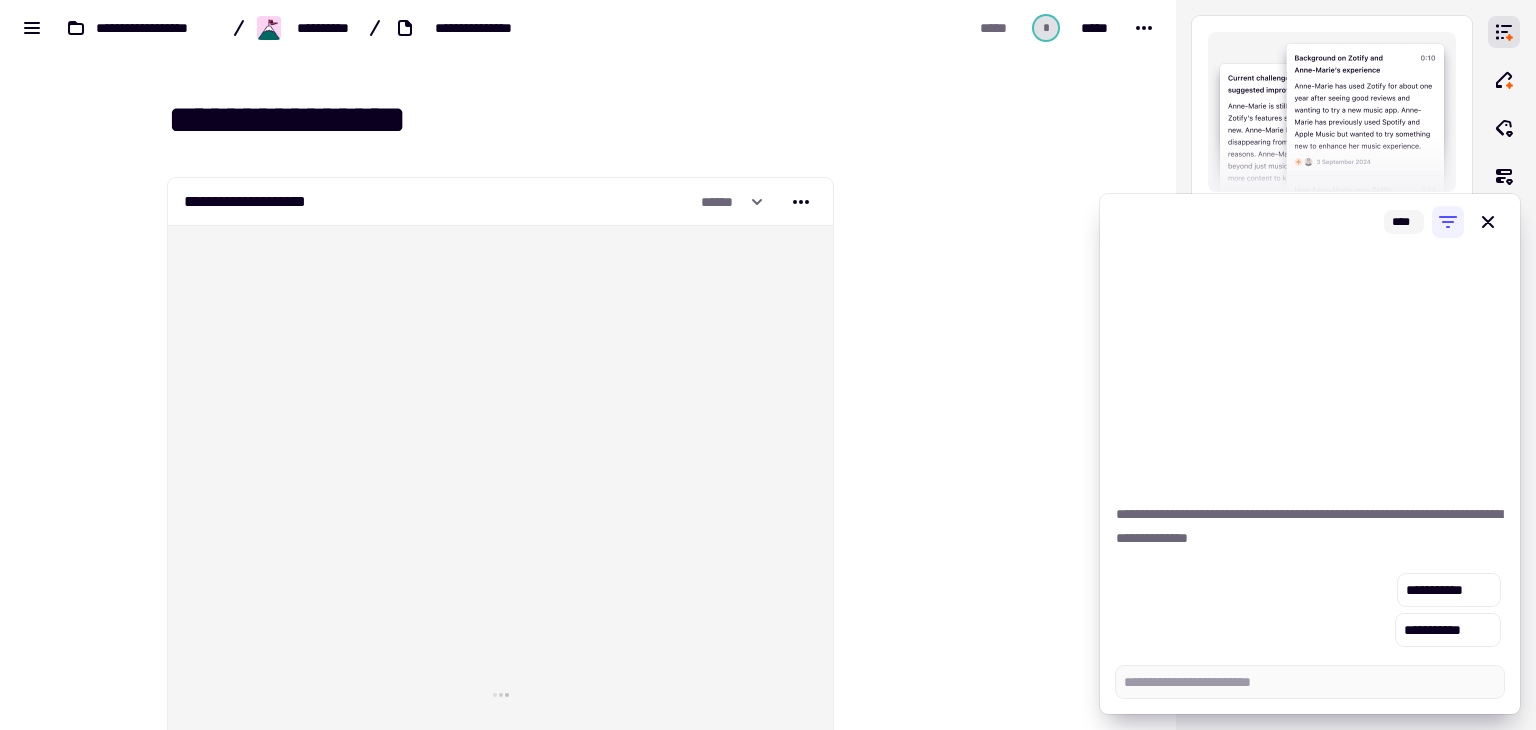 click on "******" 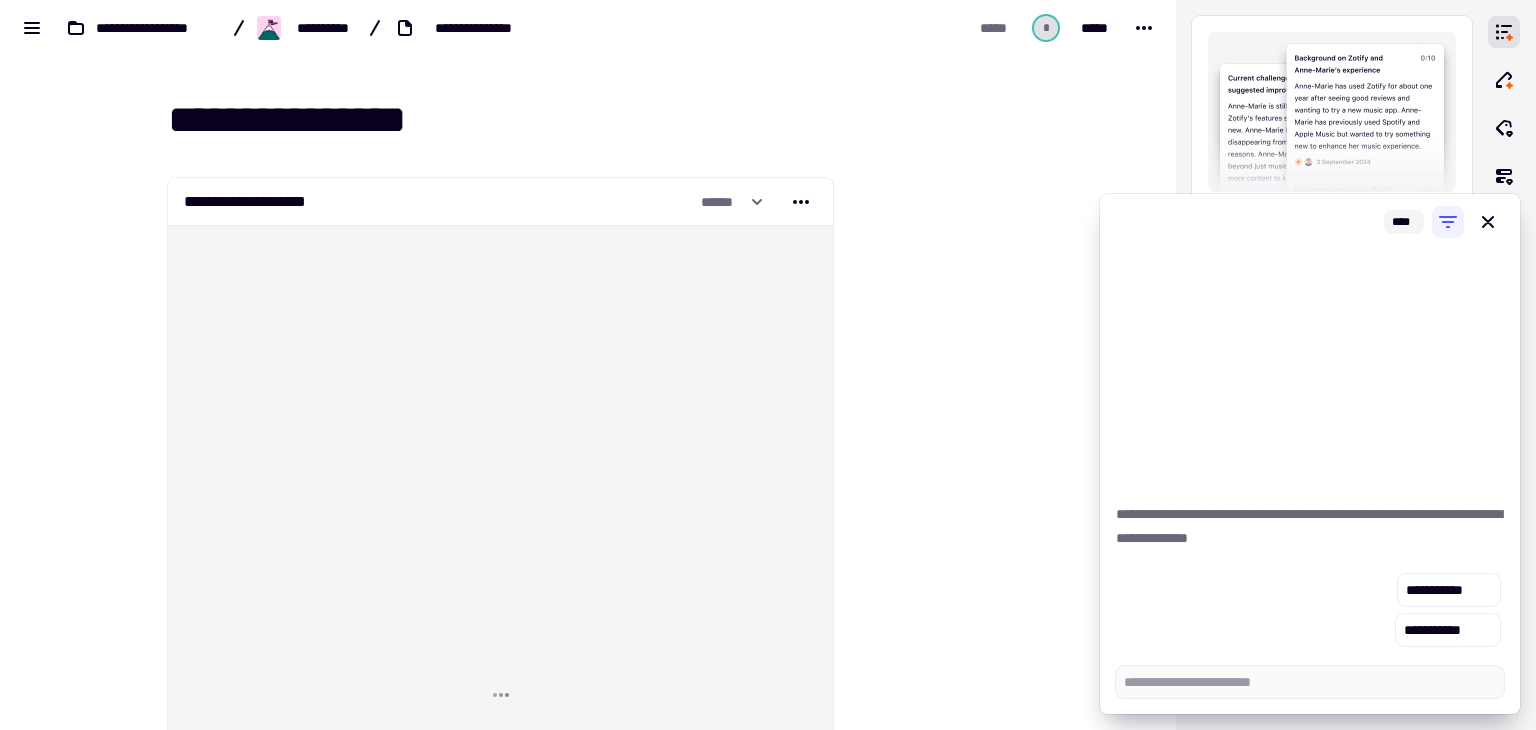 click on "**********" at bounding box center (1310, 450) 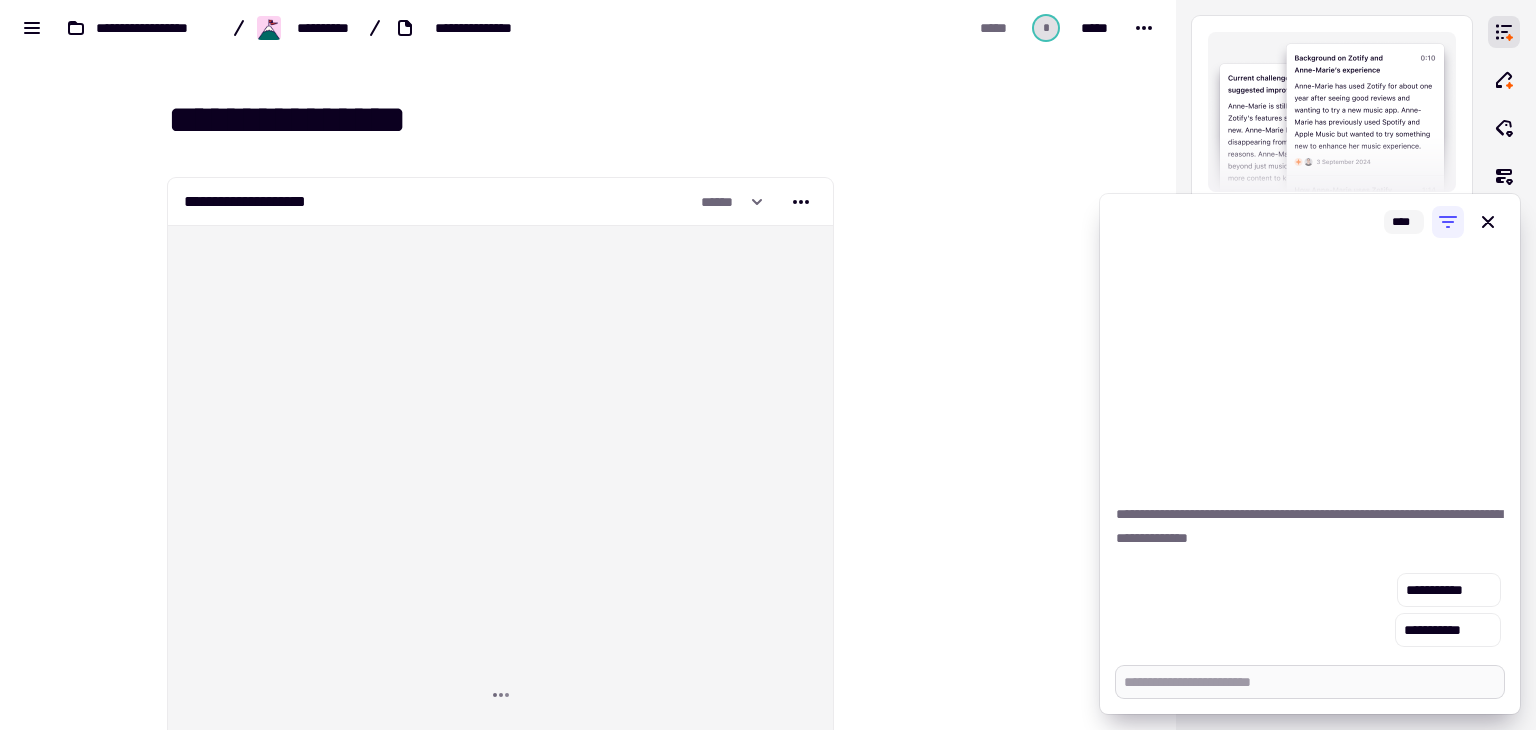 click at bounding box center [1310, 682] 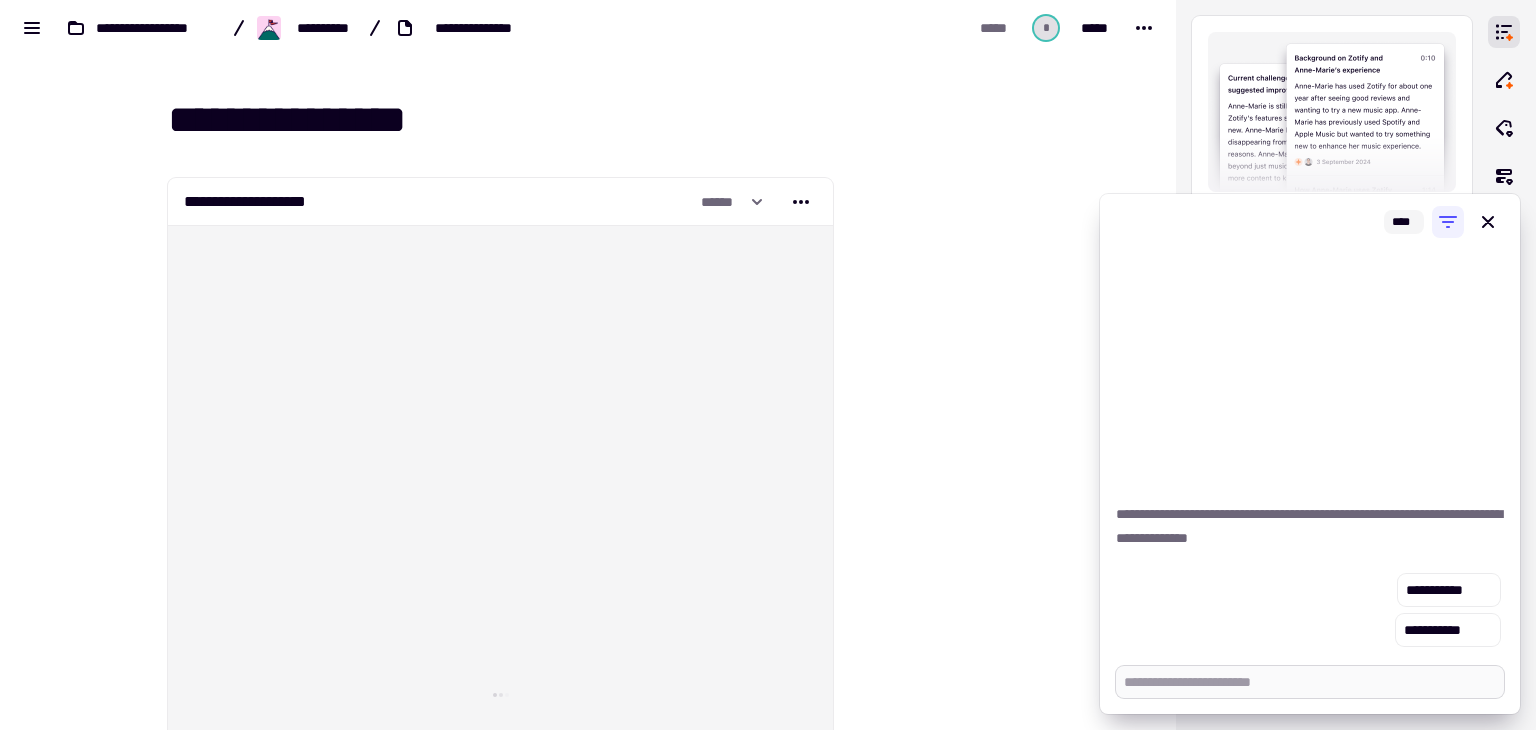 paste on "**********" 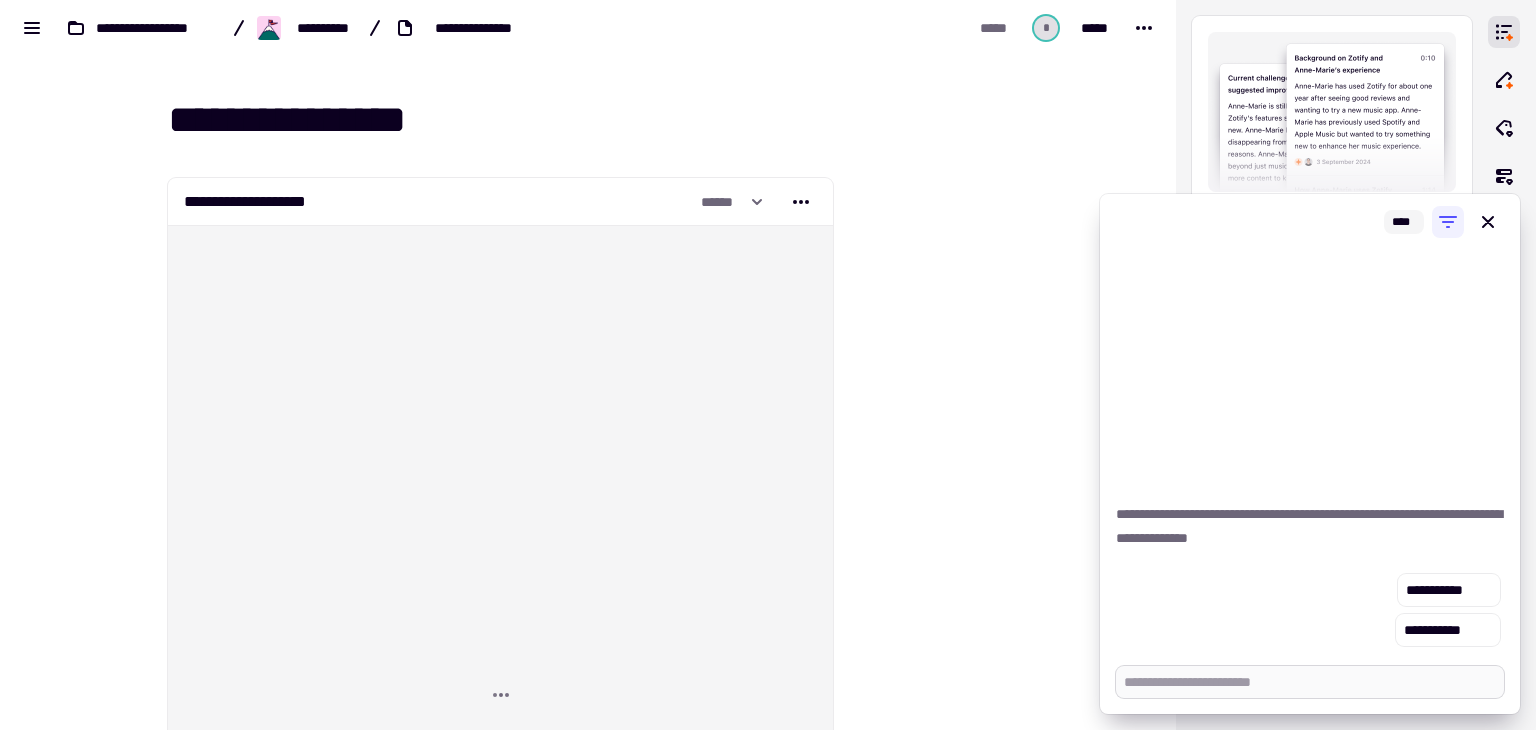 type on "*" 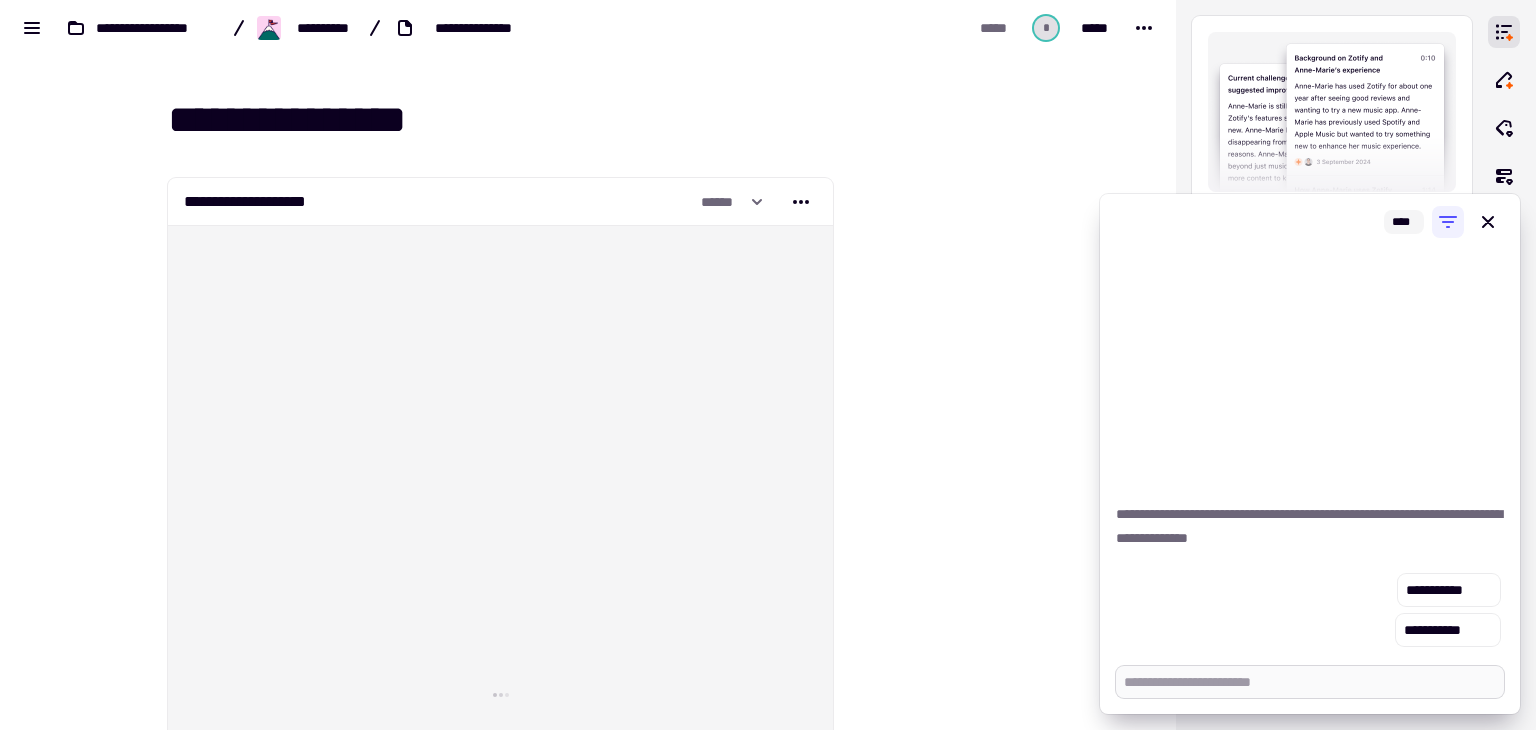 type on "**********" 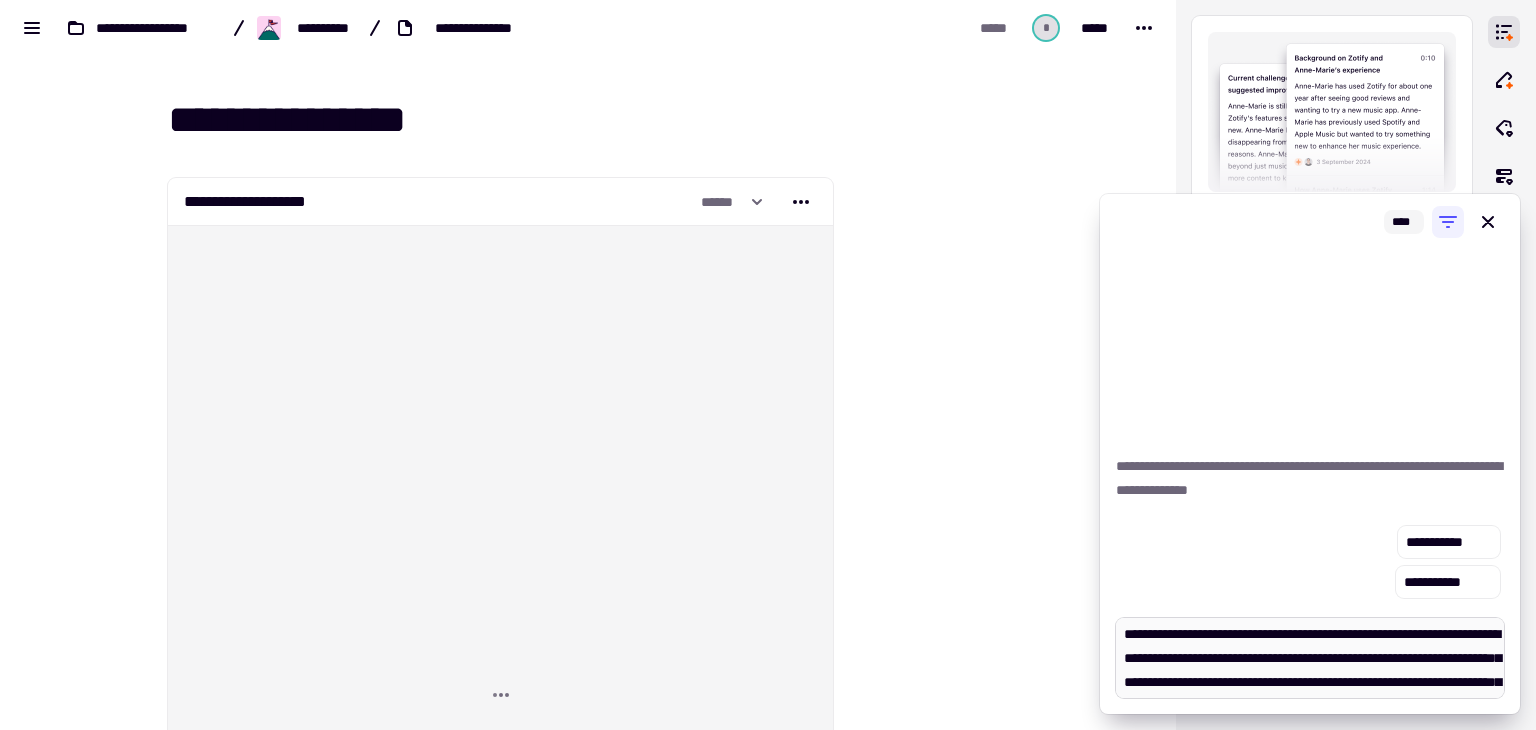 scroll, scrollTop: 88, scrollLeft: 0, axis: vertical 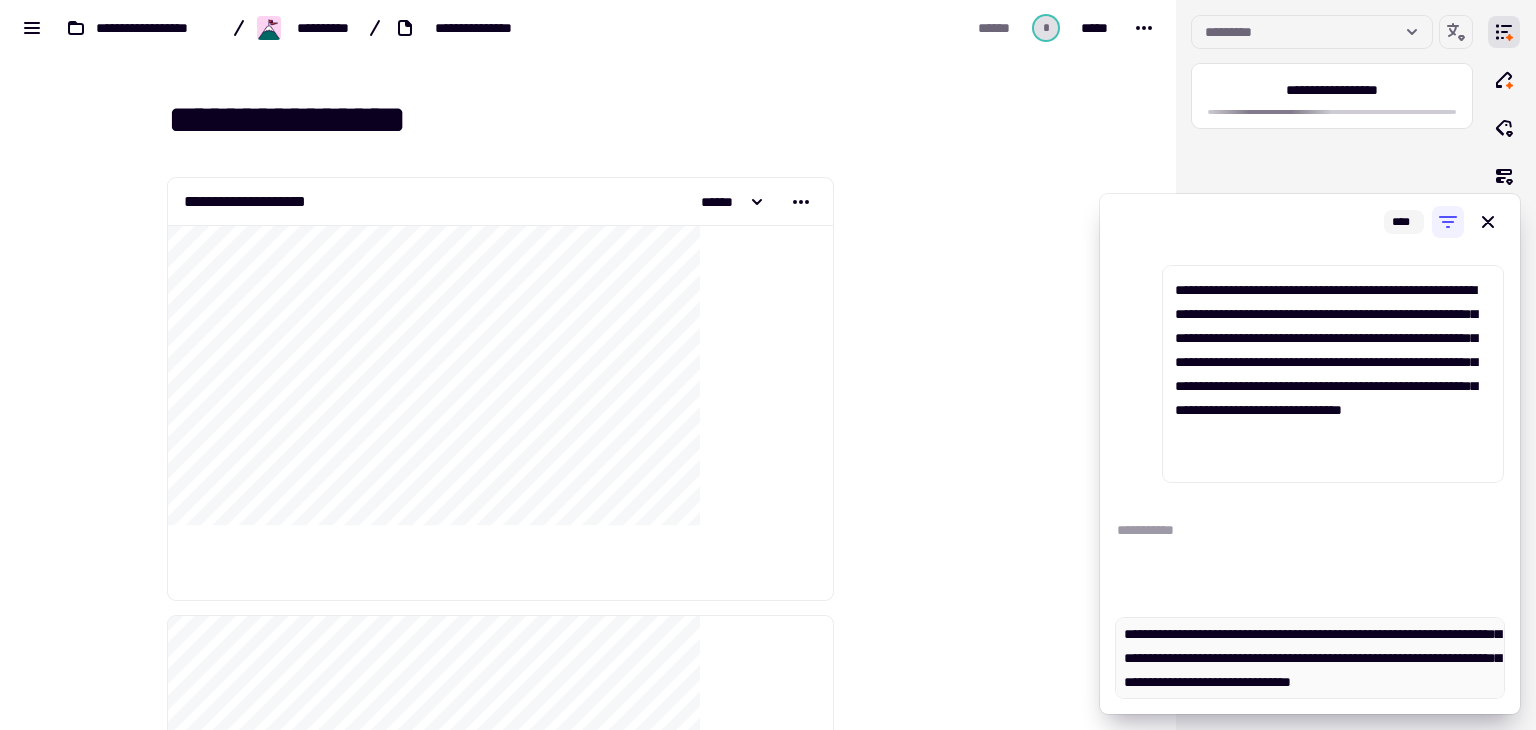 type on "*" 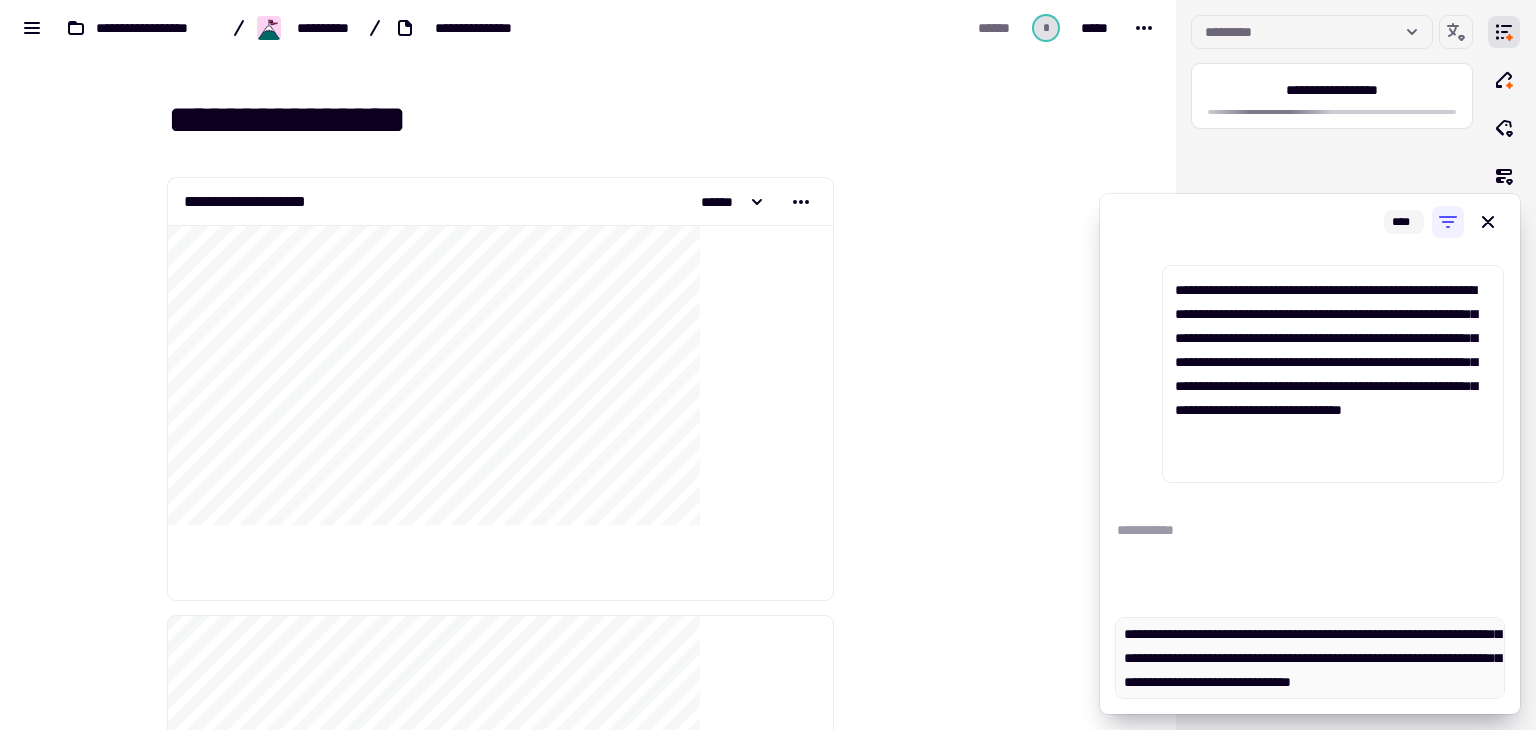 type 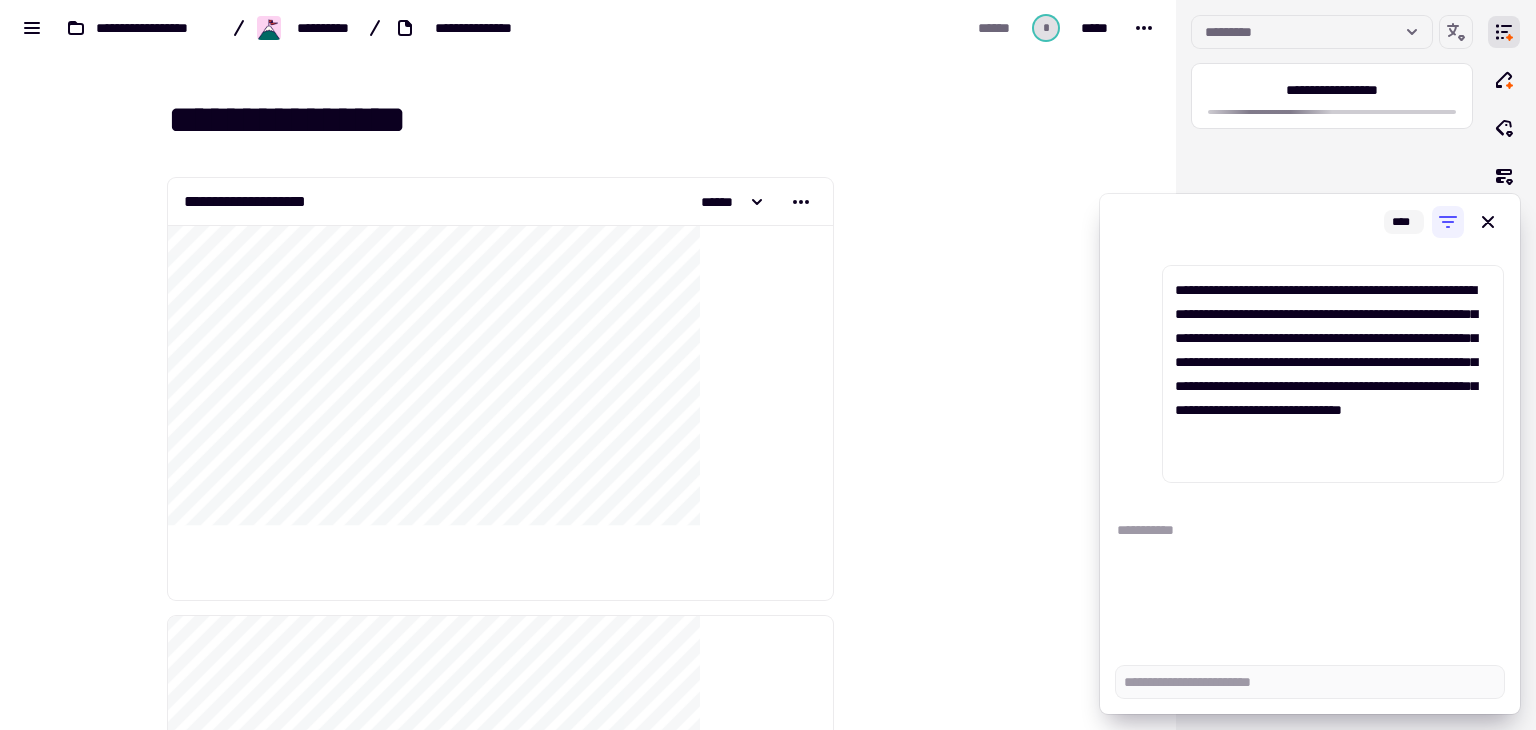 scroll, scrollTop: 0, scrollLeft: 0, axis: both 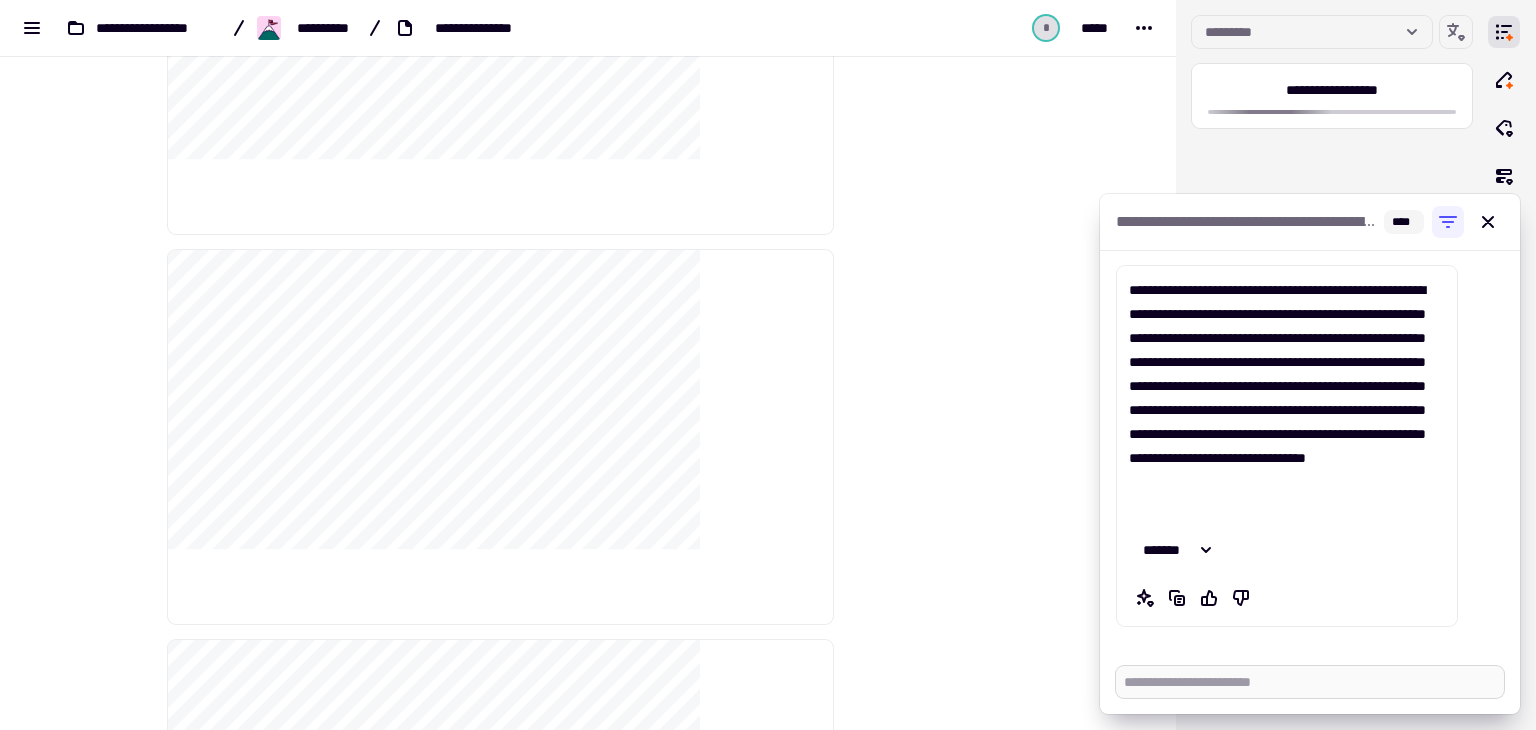click at bounding box center (1310, 682) 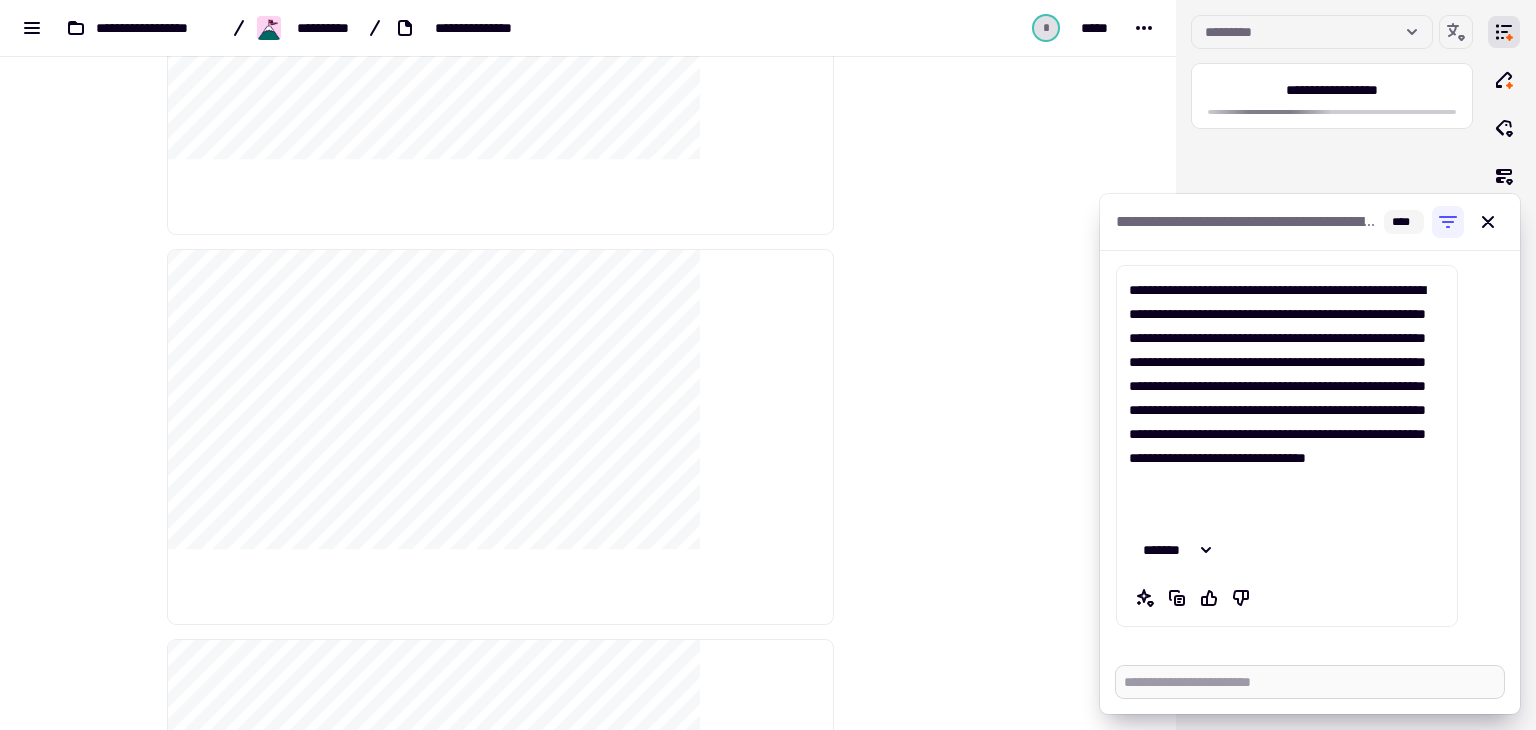 type on "*" 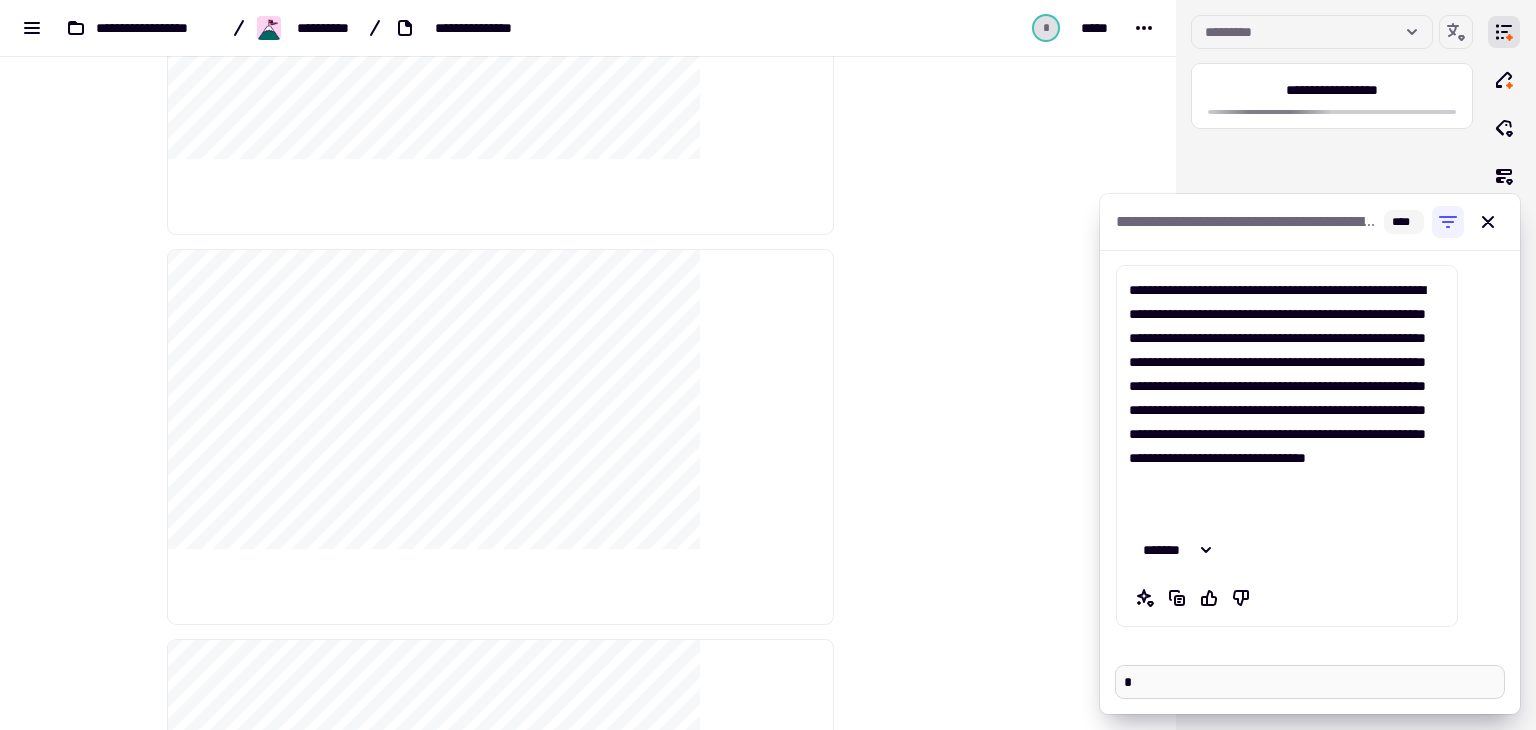 type on "*" 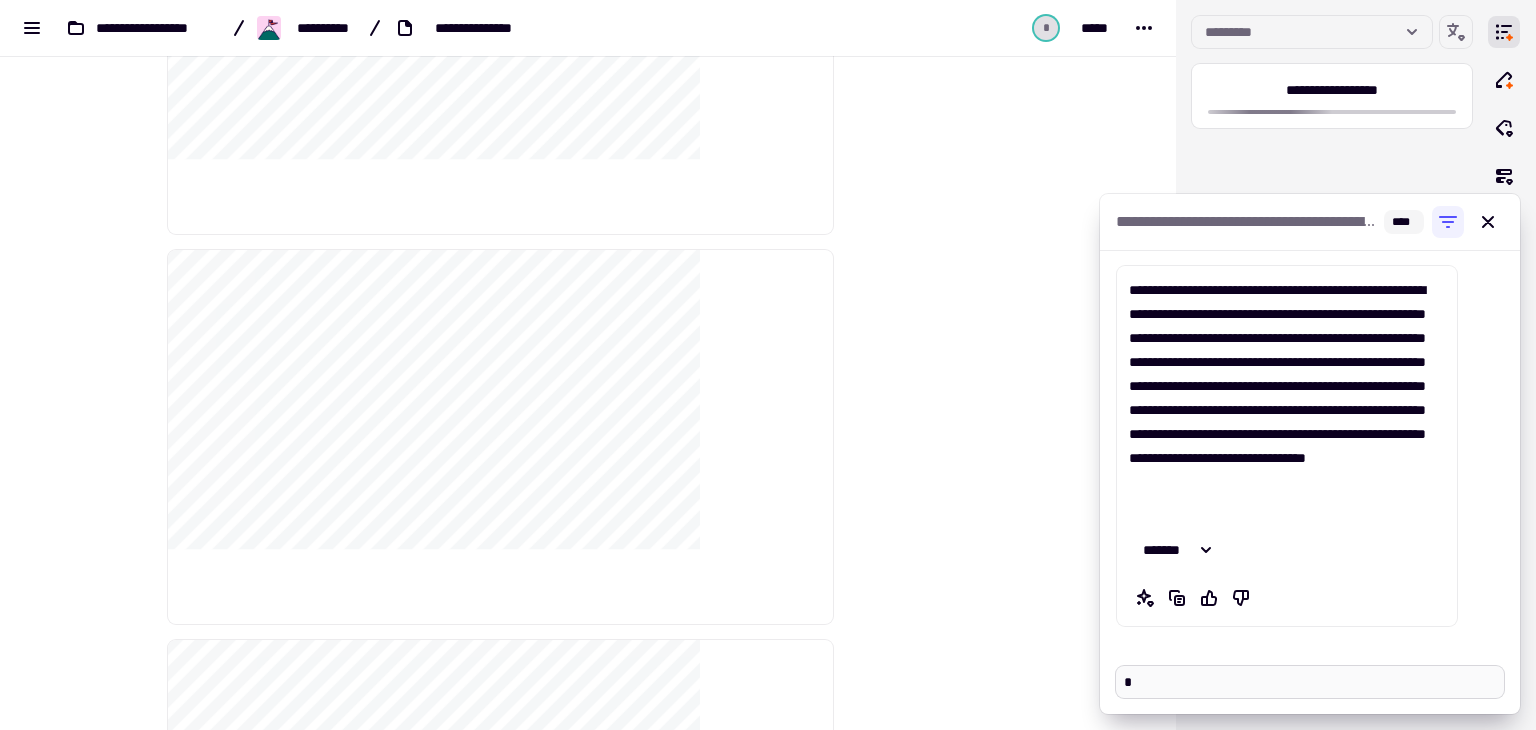 type on "**" 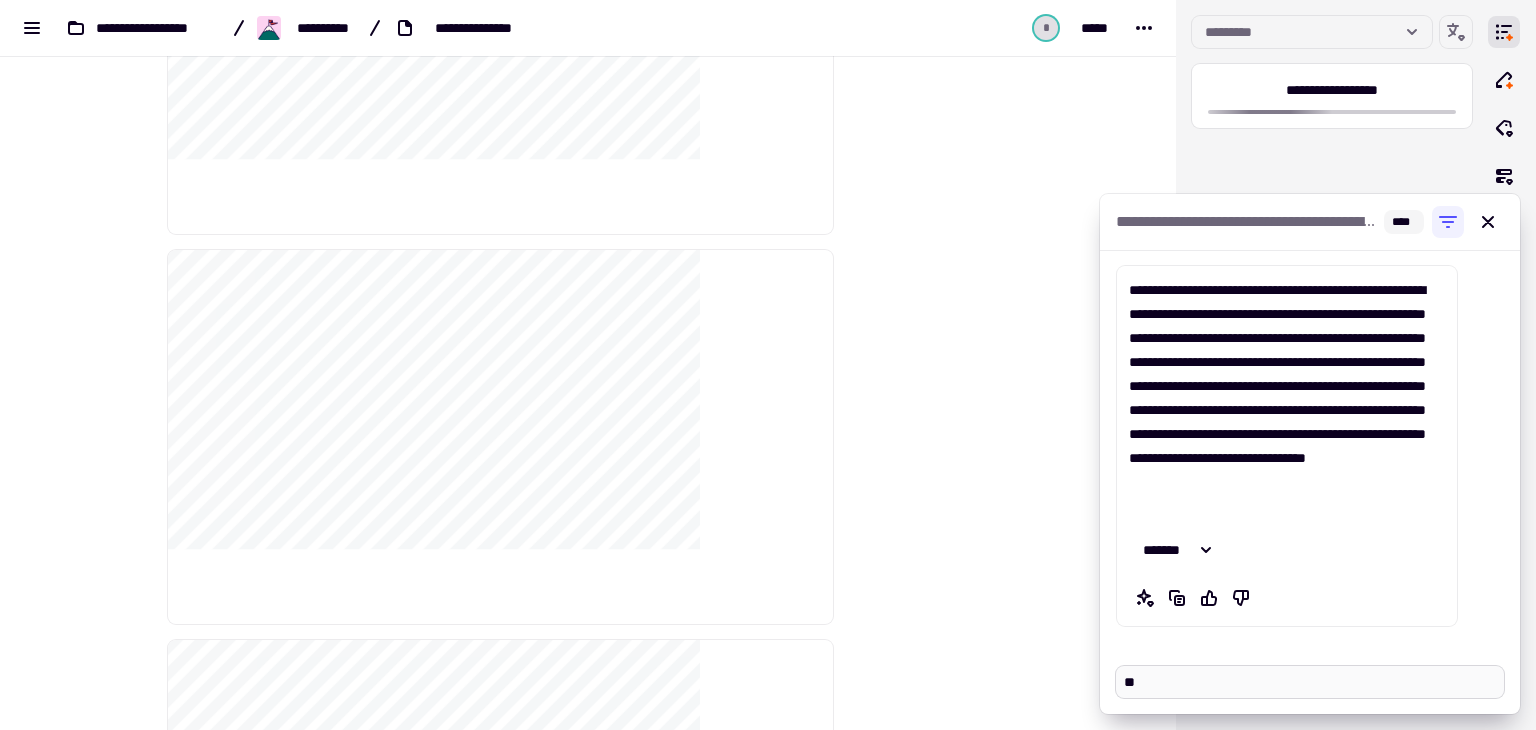 type on "*" 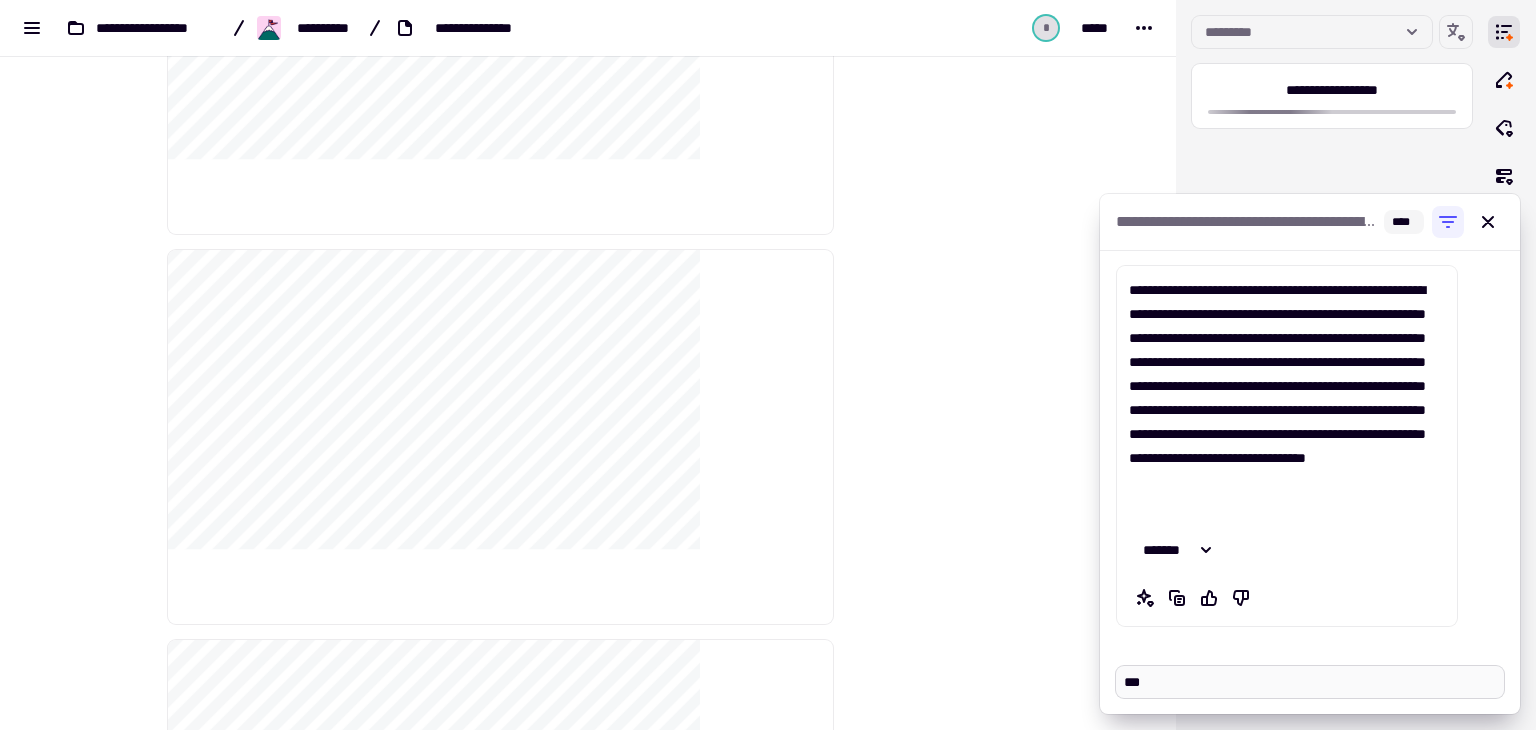 type on "*" 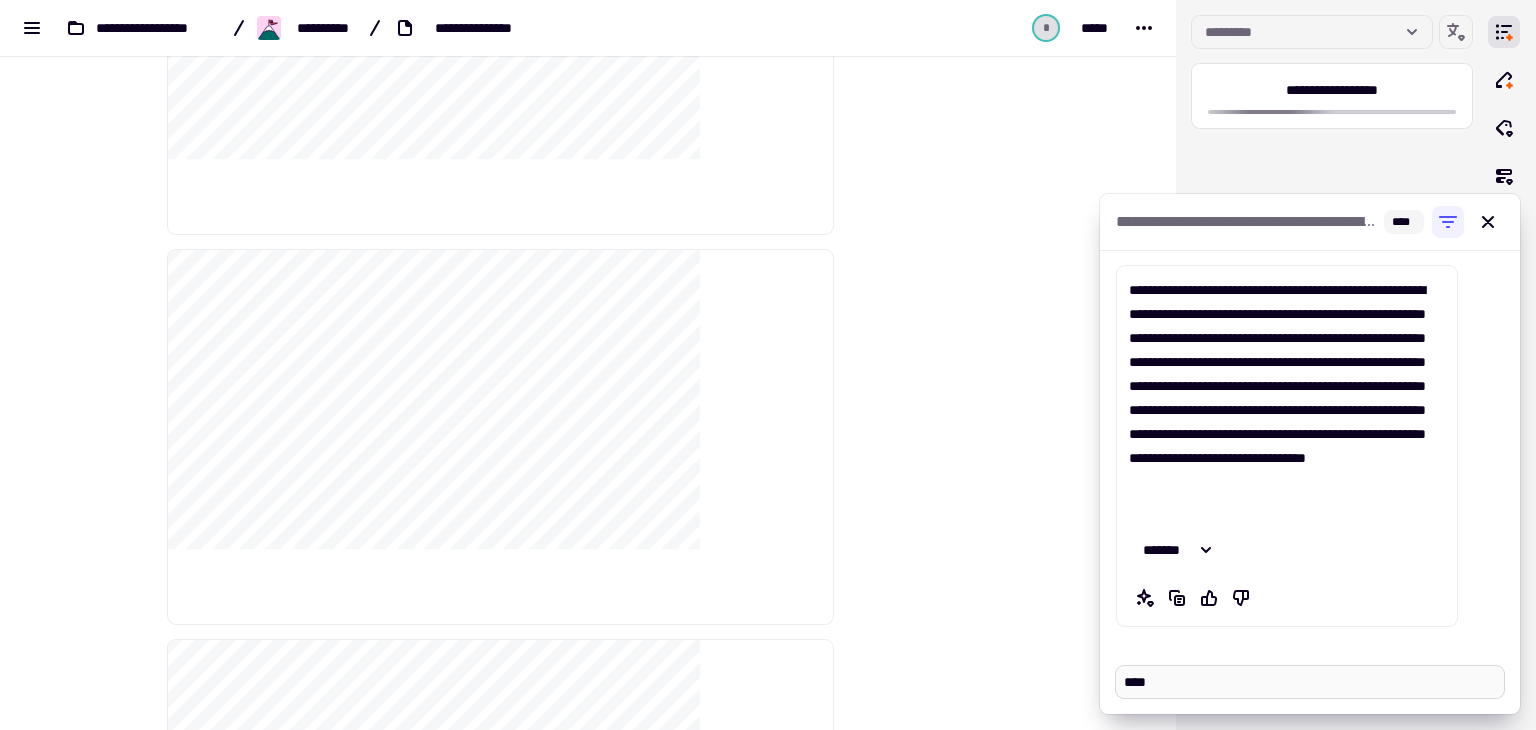 type on "*" 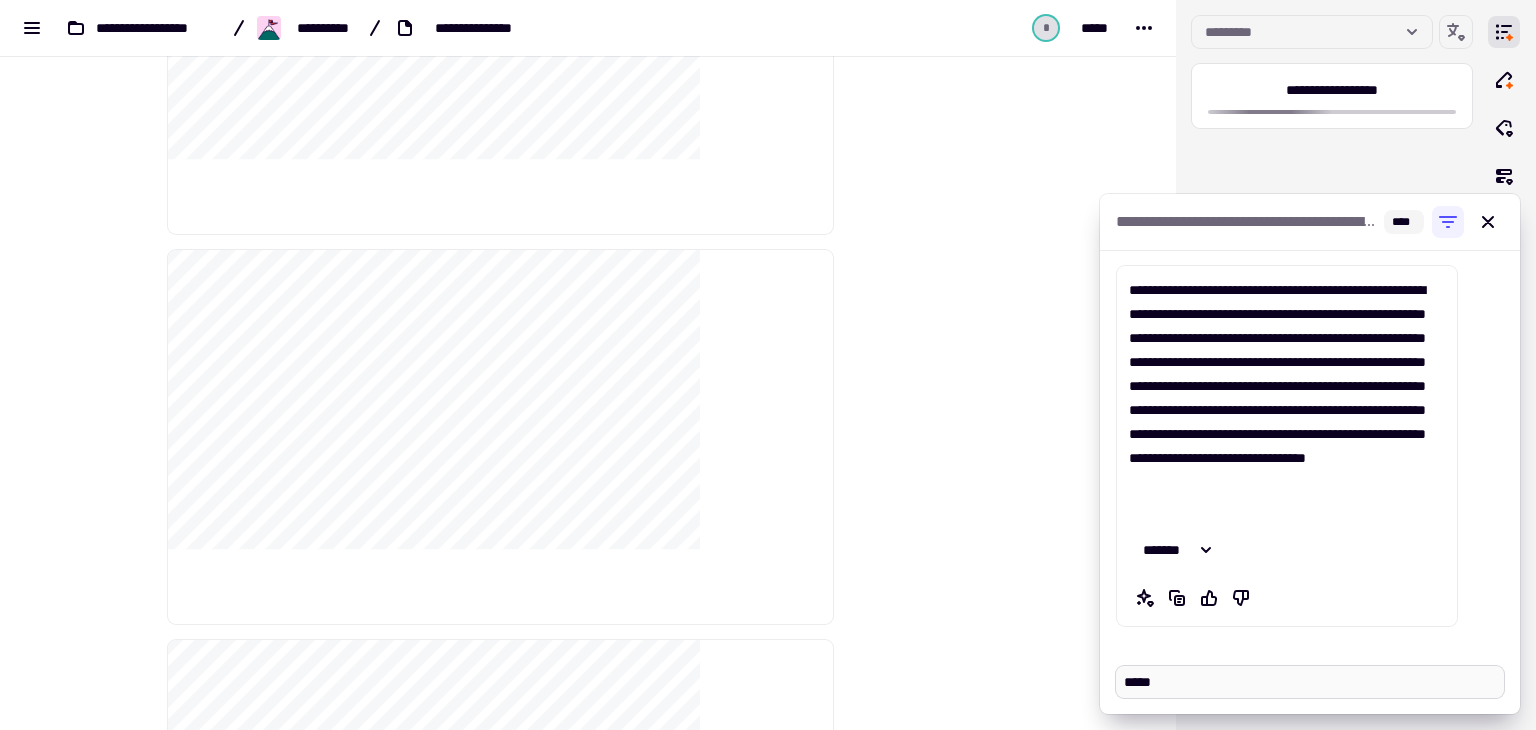 type on "*" 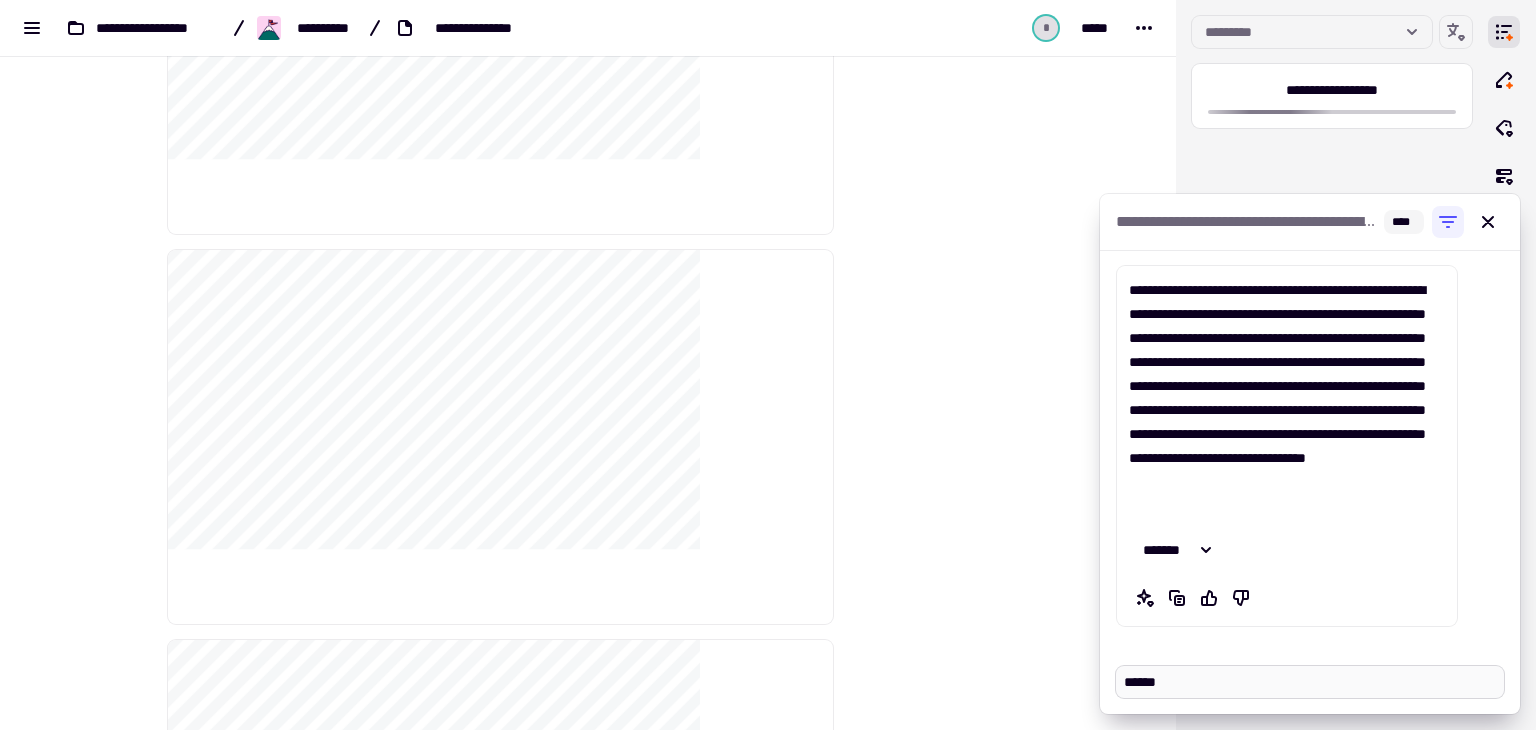 type on "*" 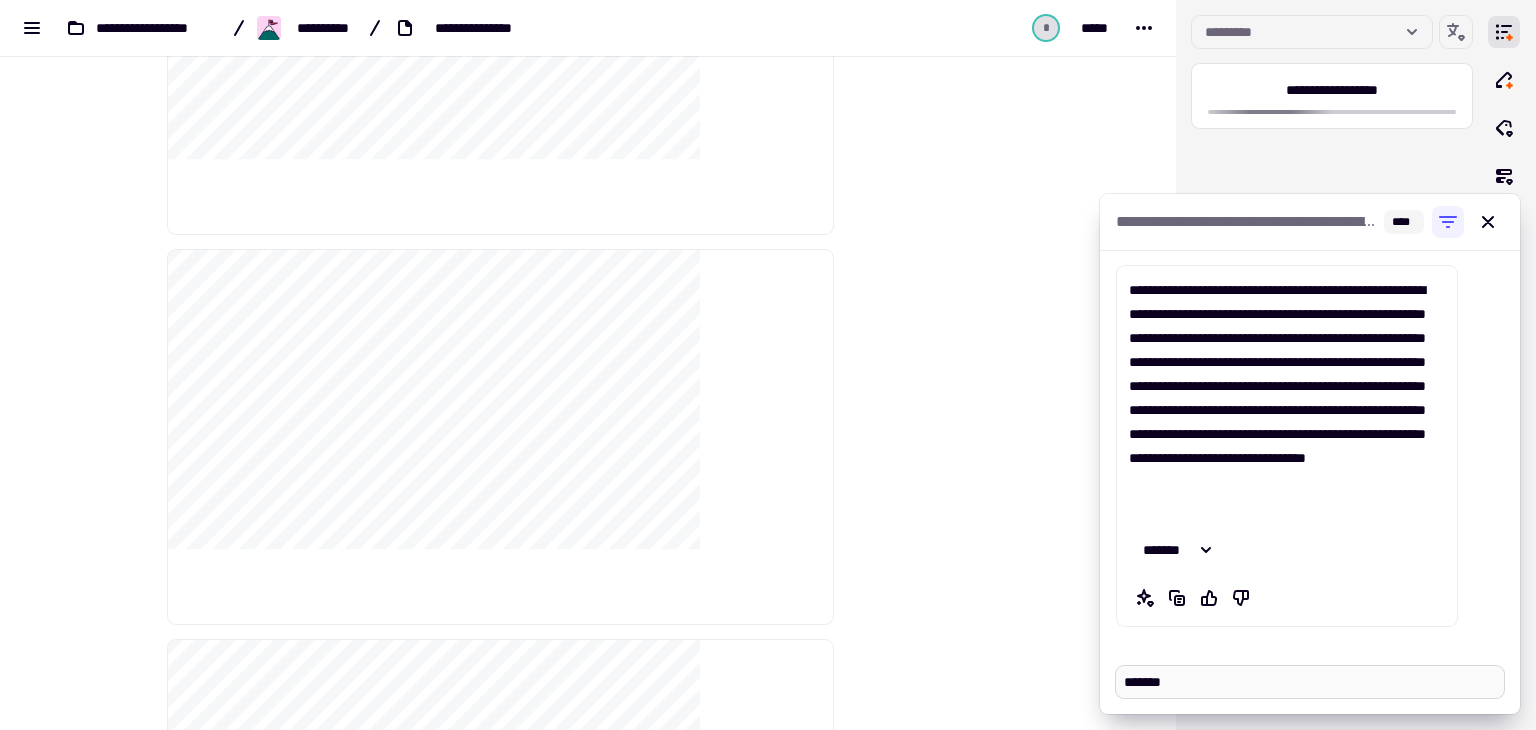 type on "*" 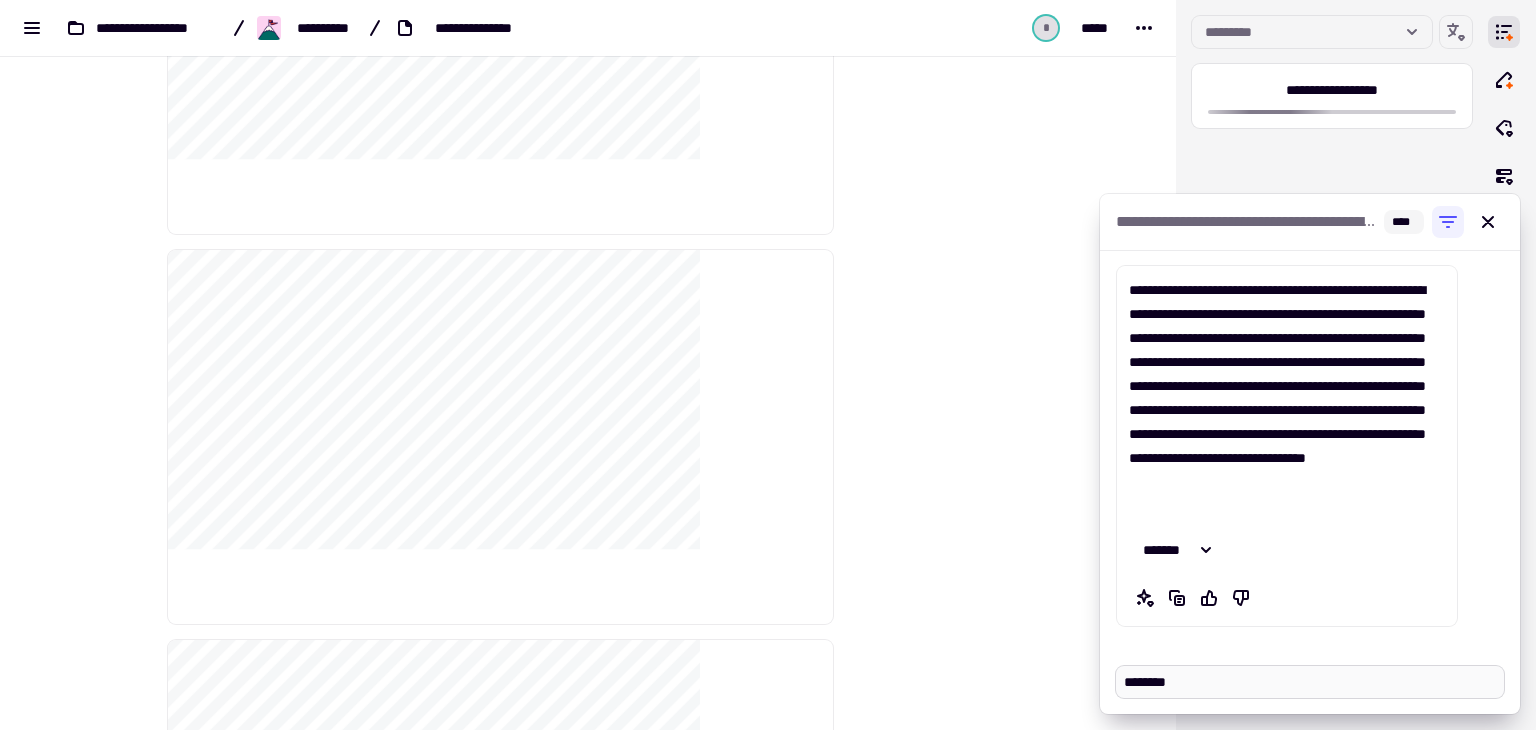 type on "*" 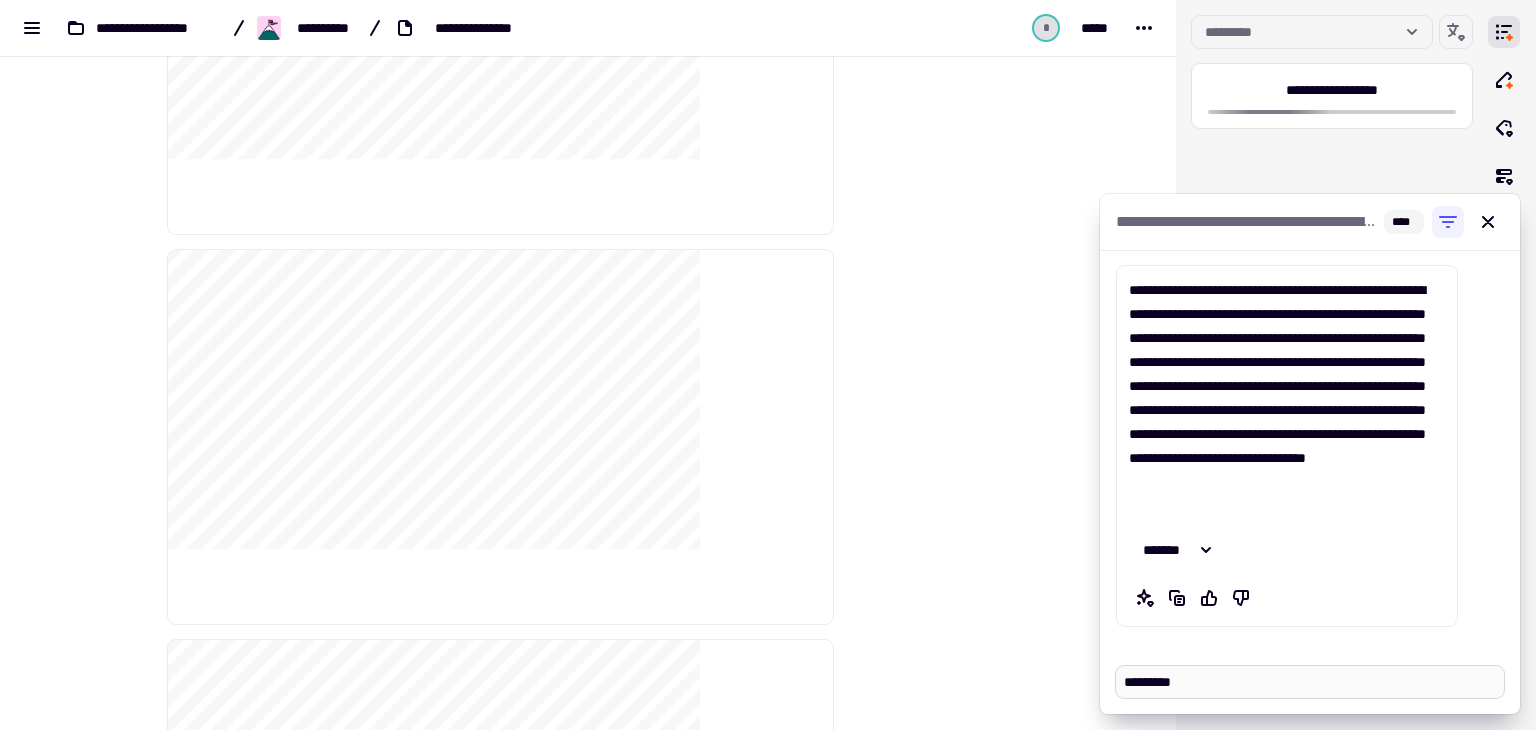 type on "*" 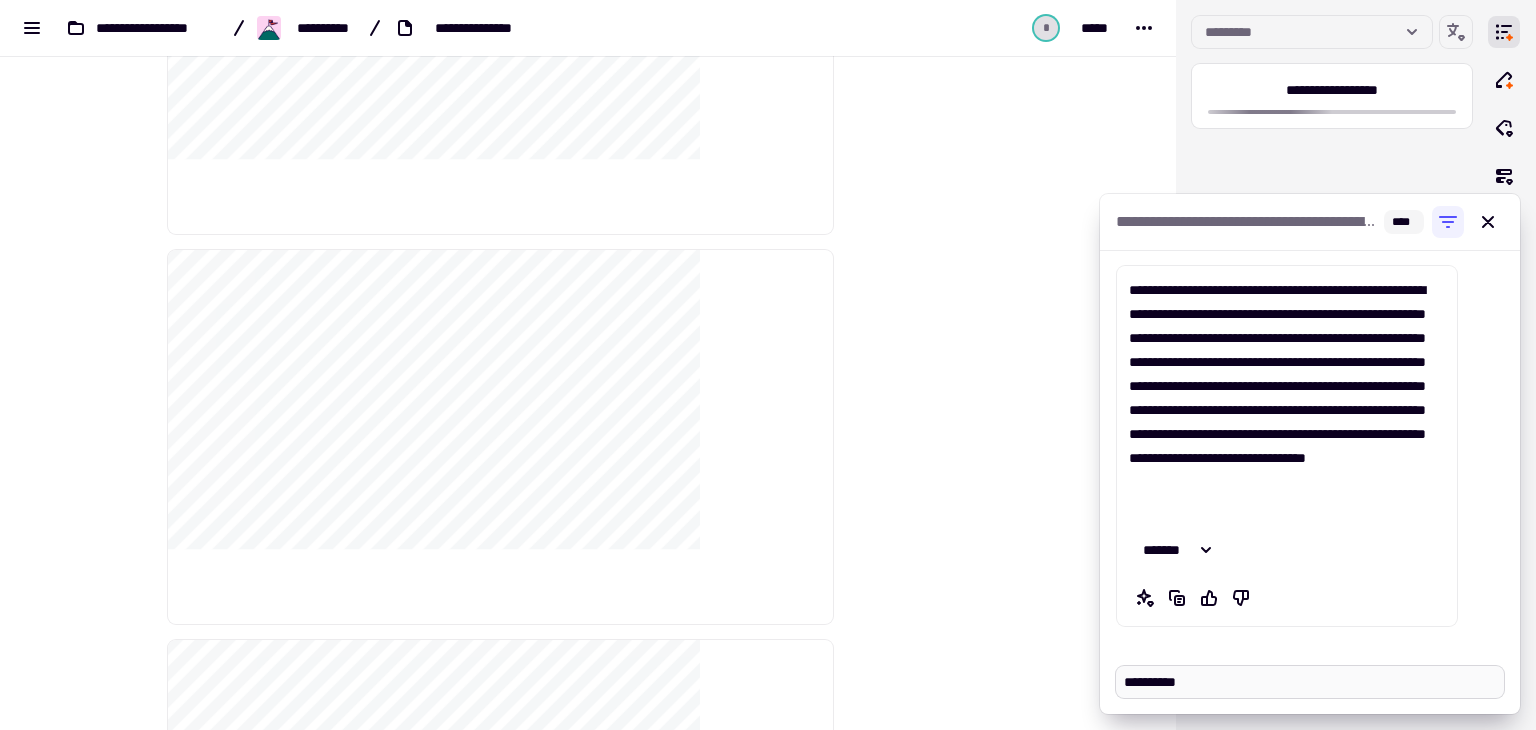 type on "*" 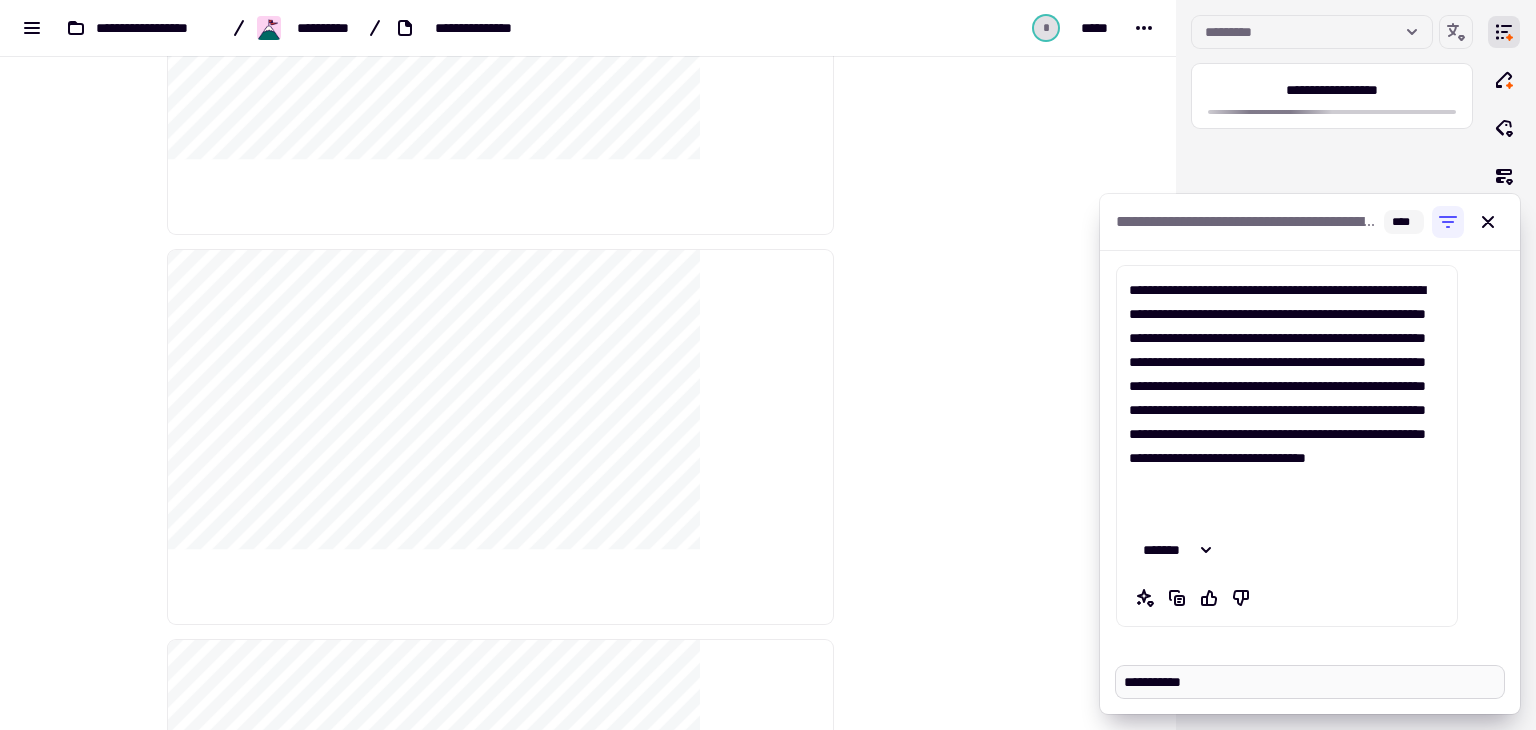 type on "*" 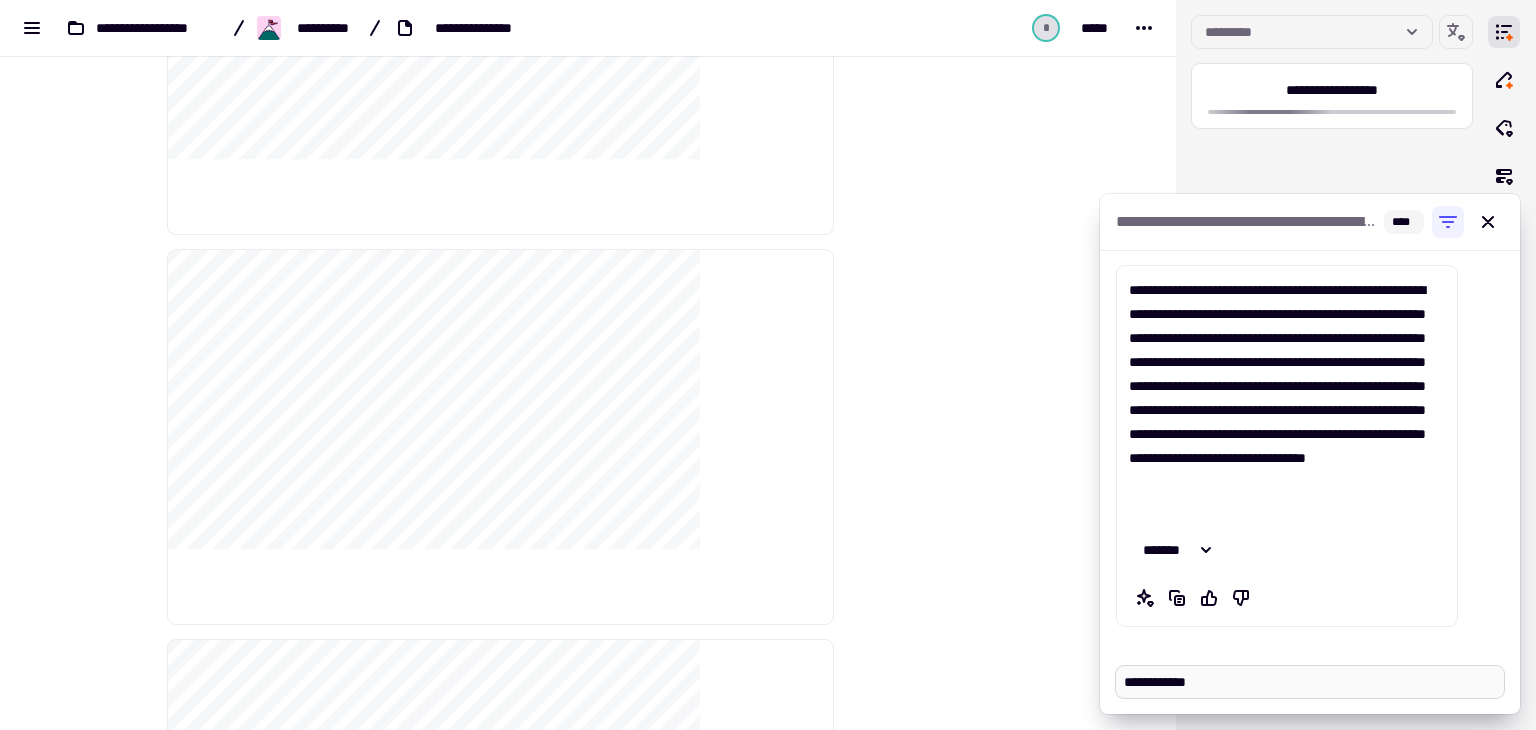 type on "*" 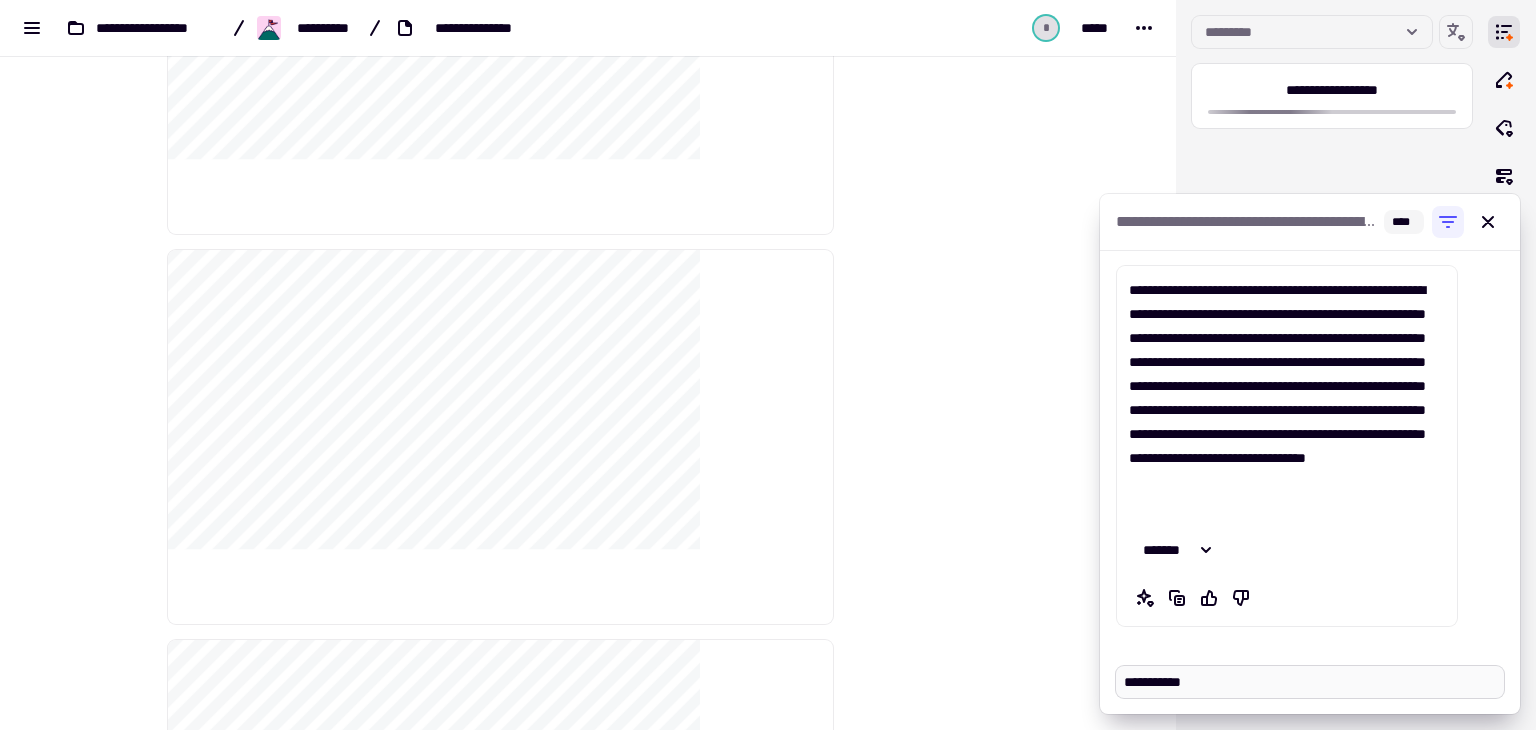 type on "*" 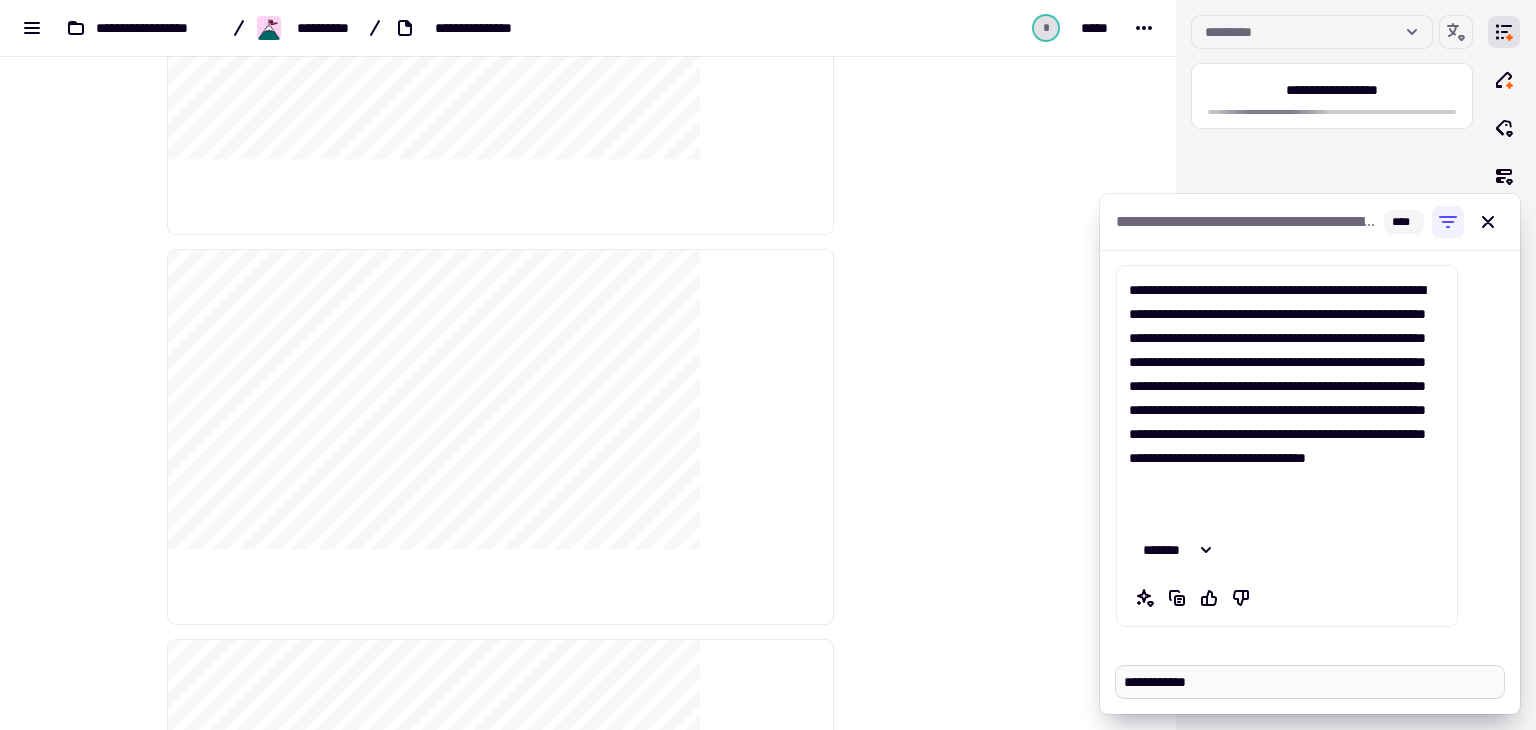type on "*" 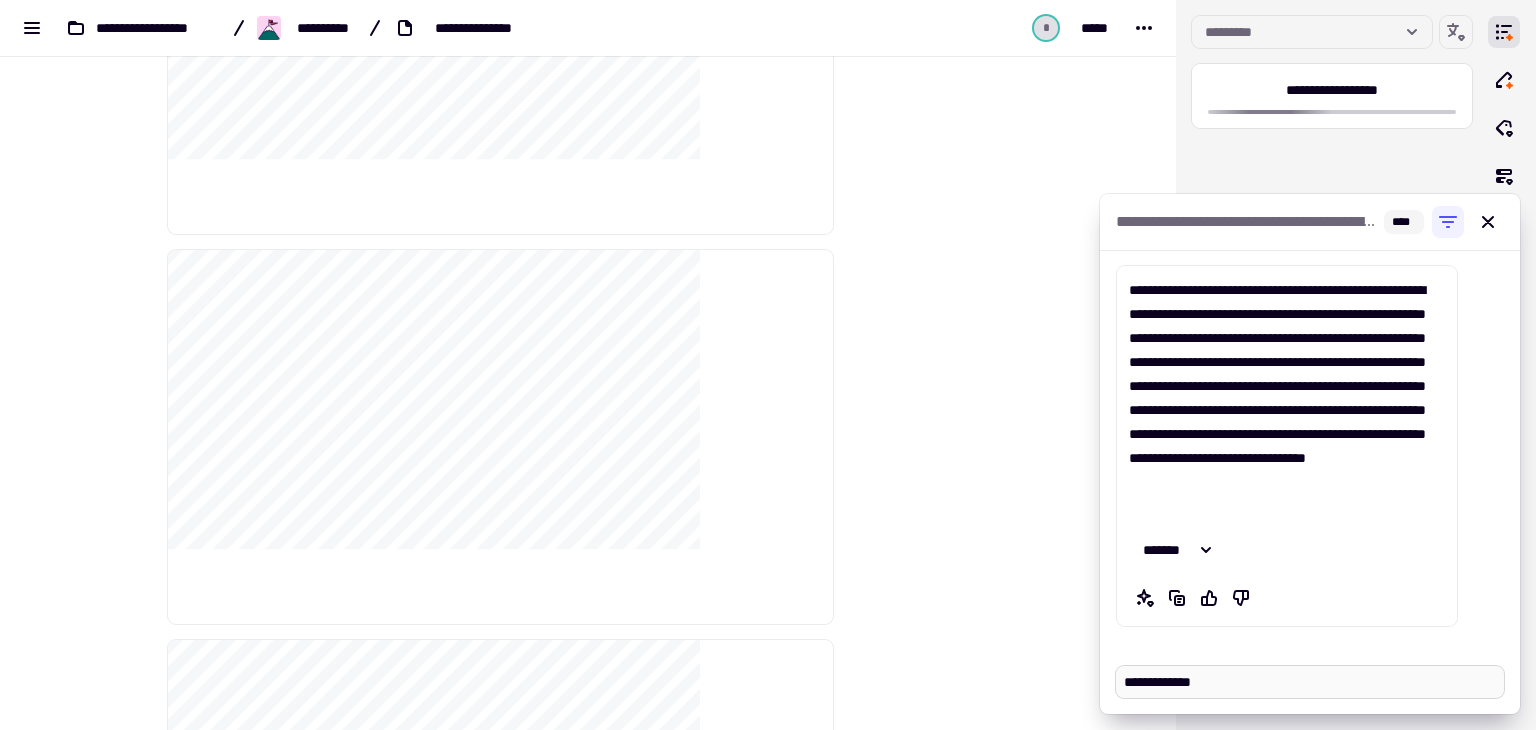 type on "*" 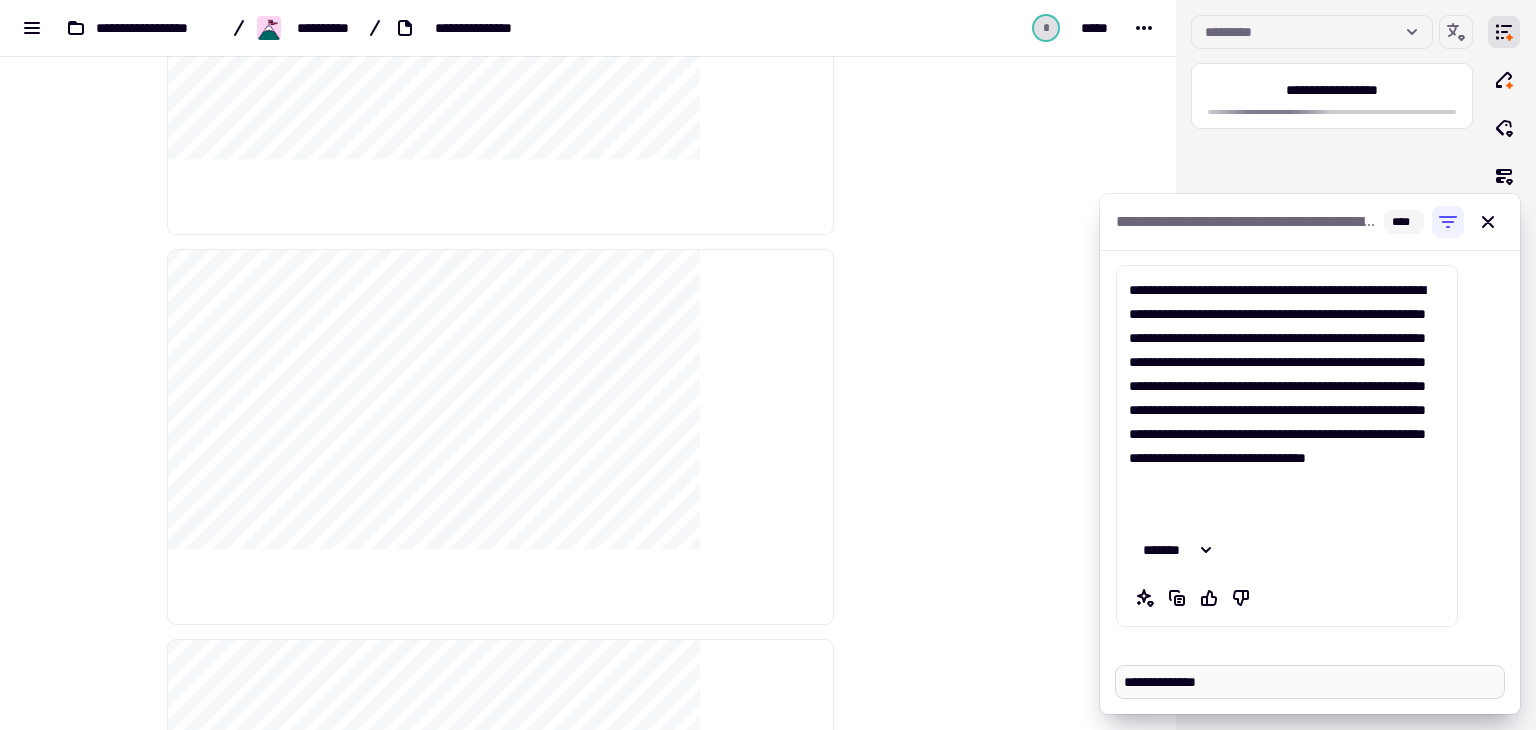 type on "*" 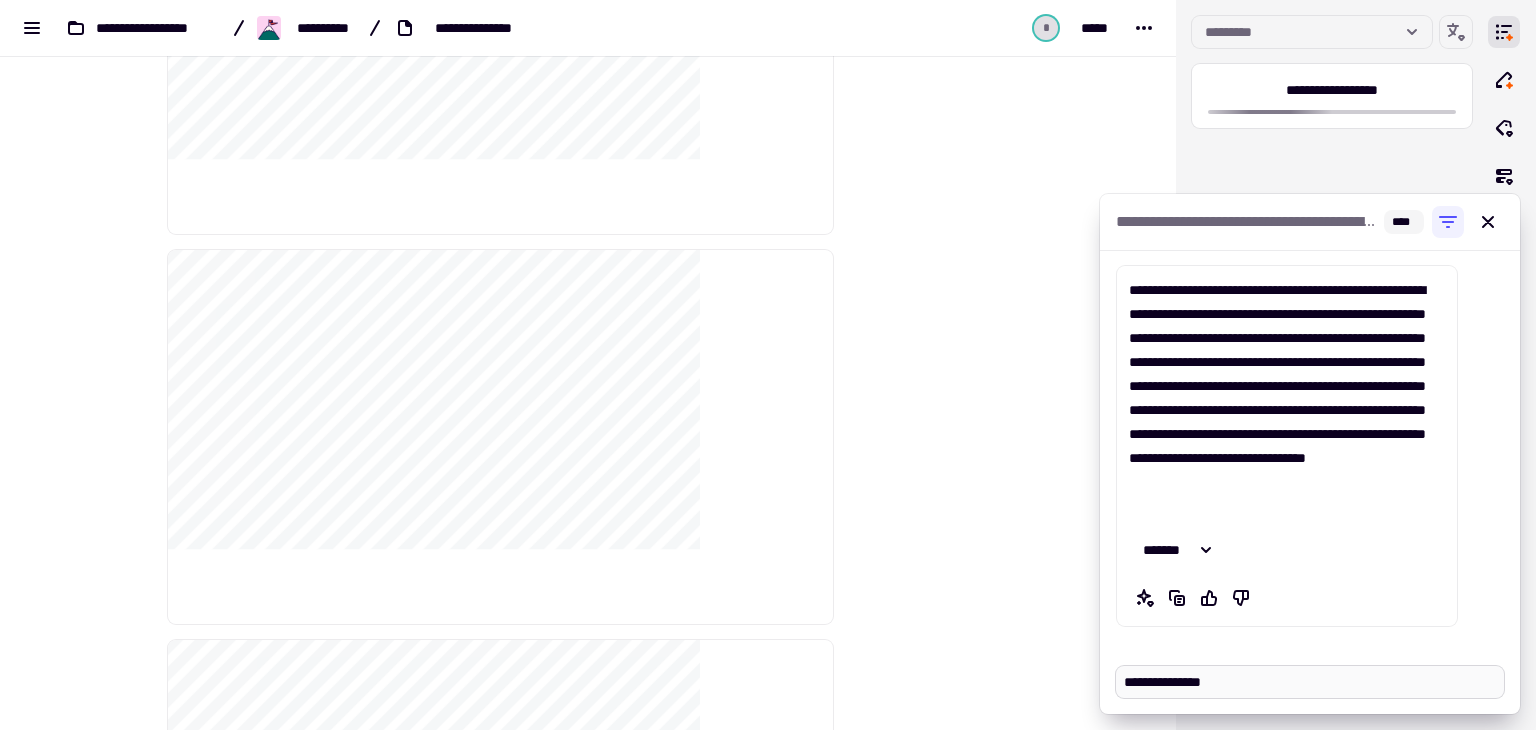 type on "*" 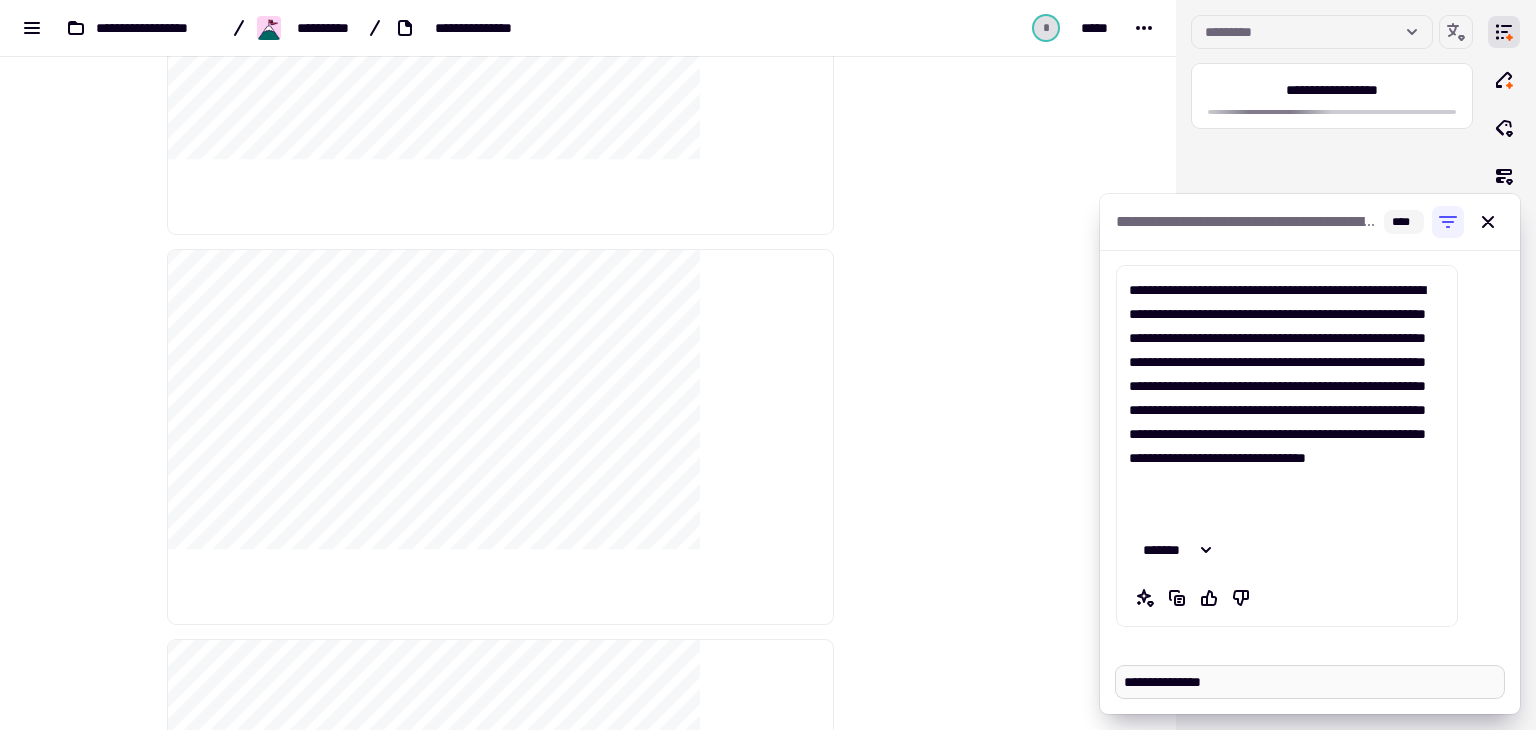 type on "**********" 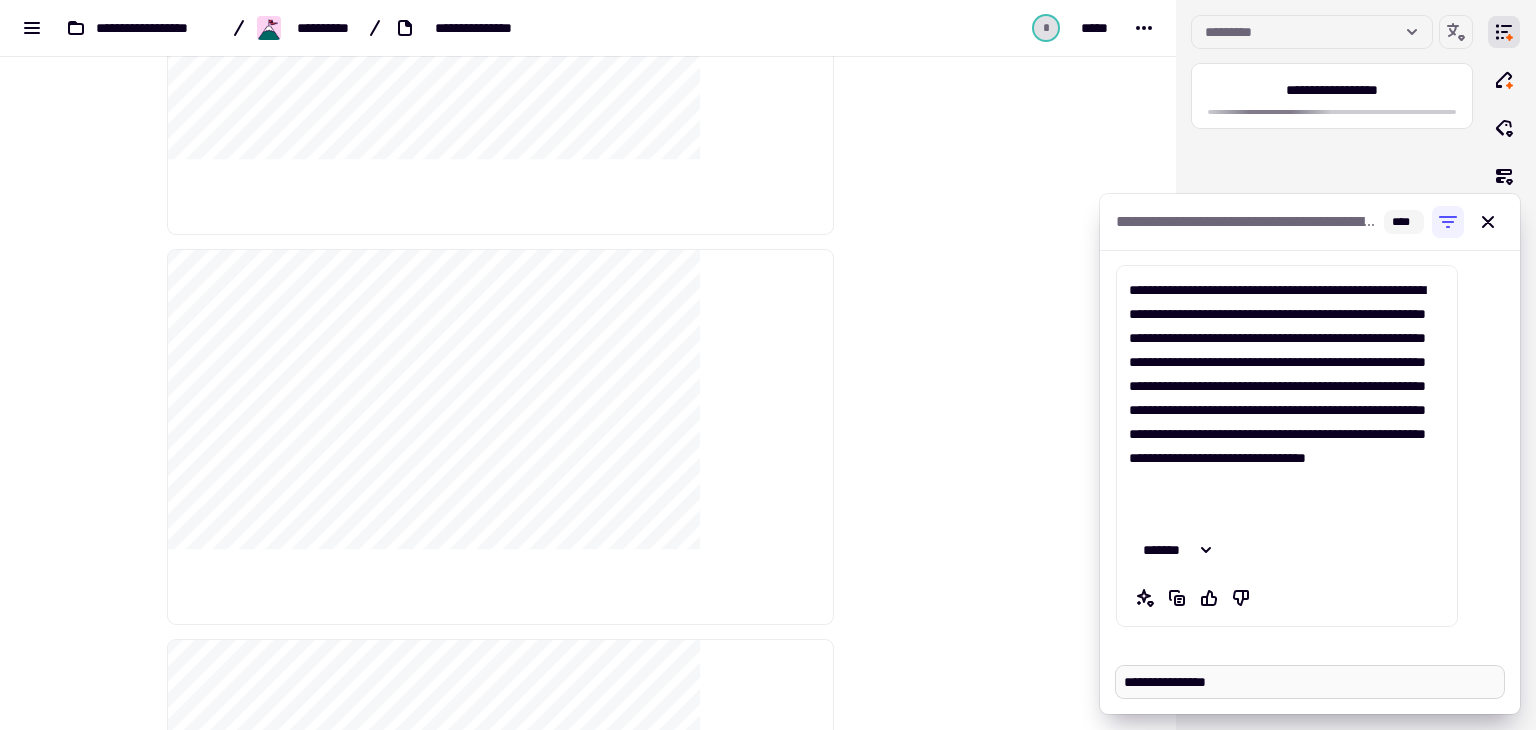 type on "*" 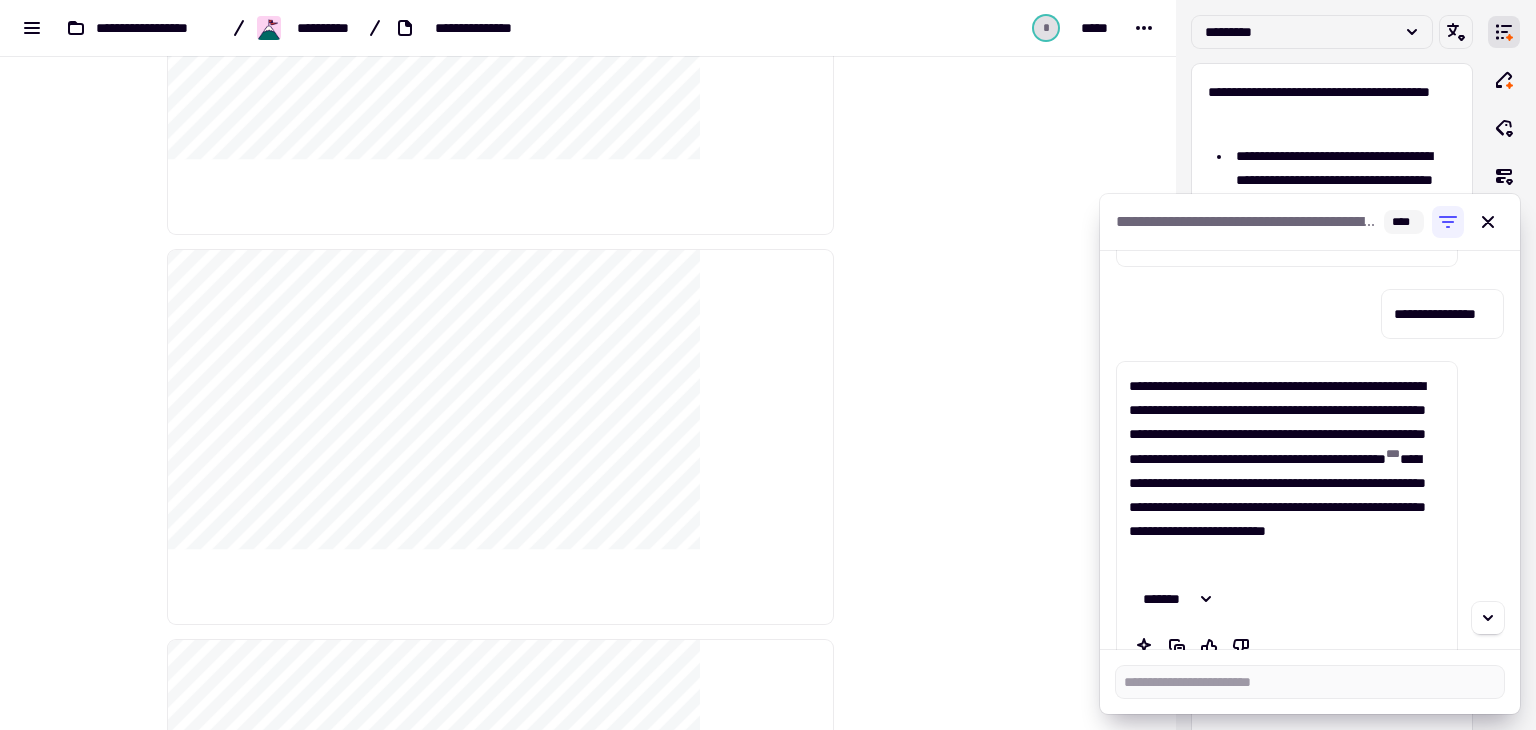 scroll, scrollTop: 576, scrollLeft: 0, axis: vertical 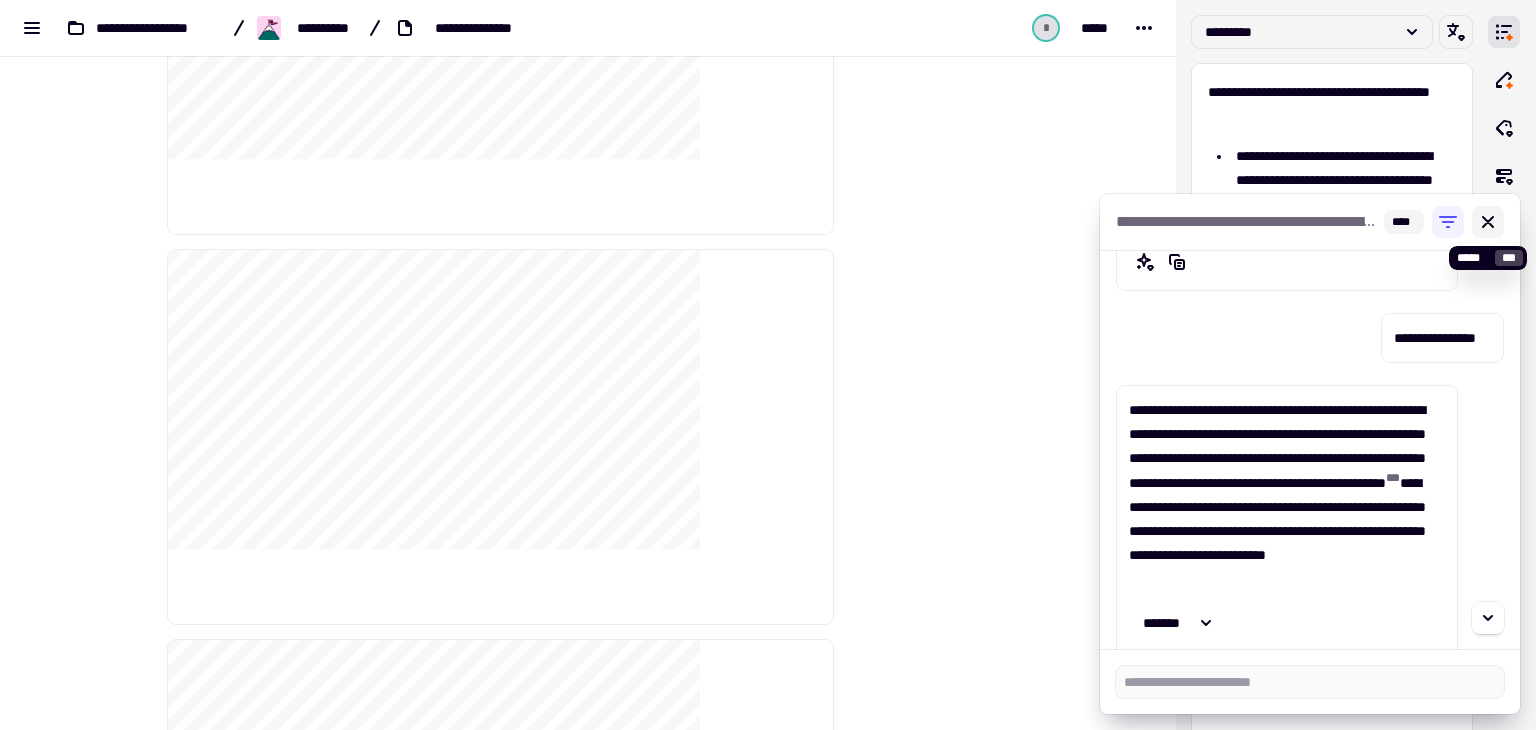 type on "*" 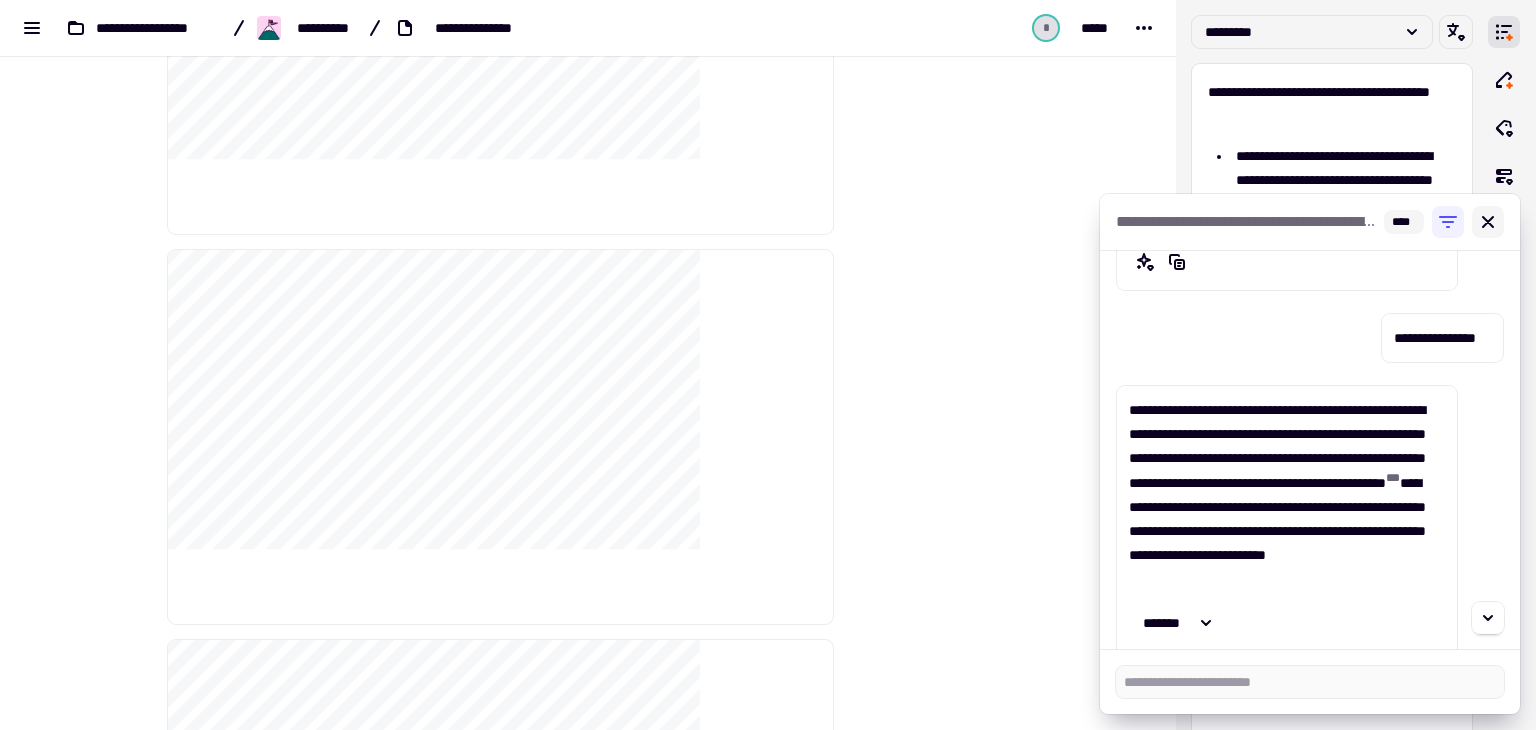 click 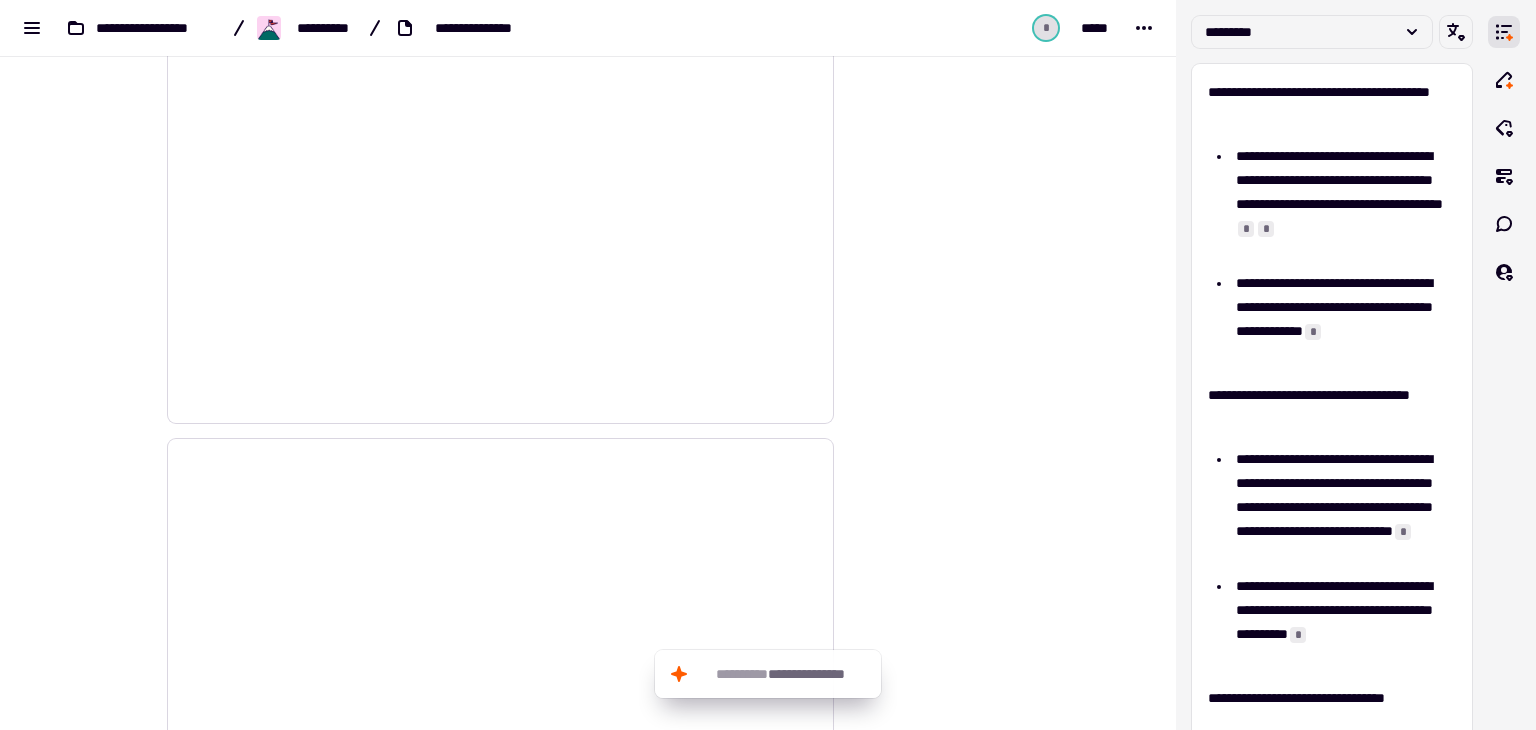 scroll, scrollTop: 9839, scrollLeft: 0, axis: vertical 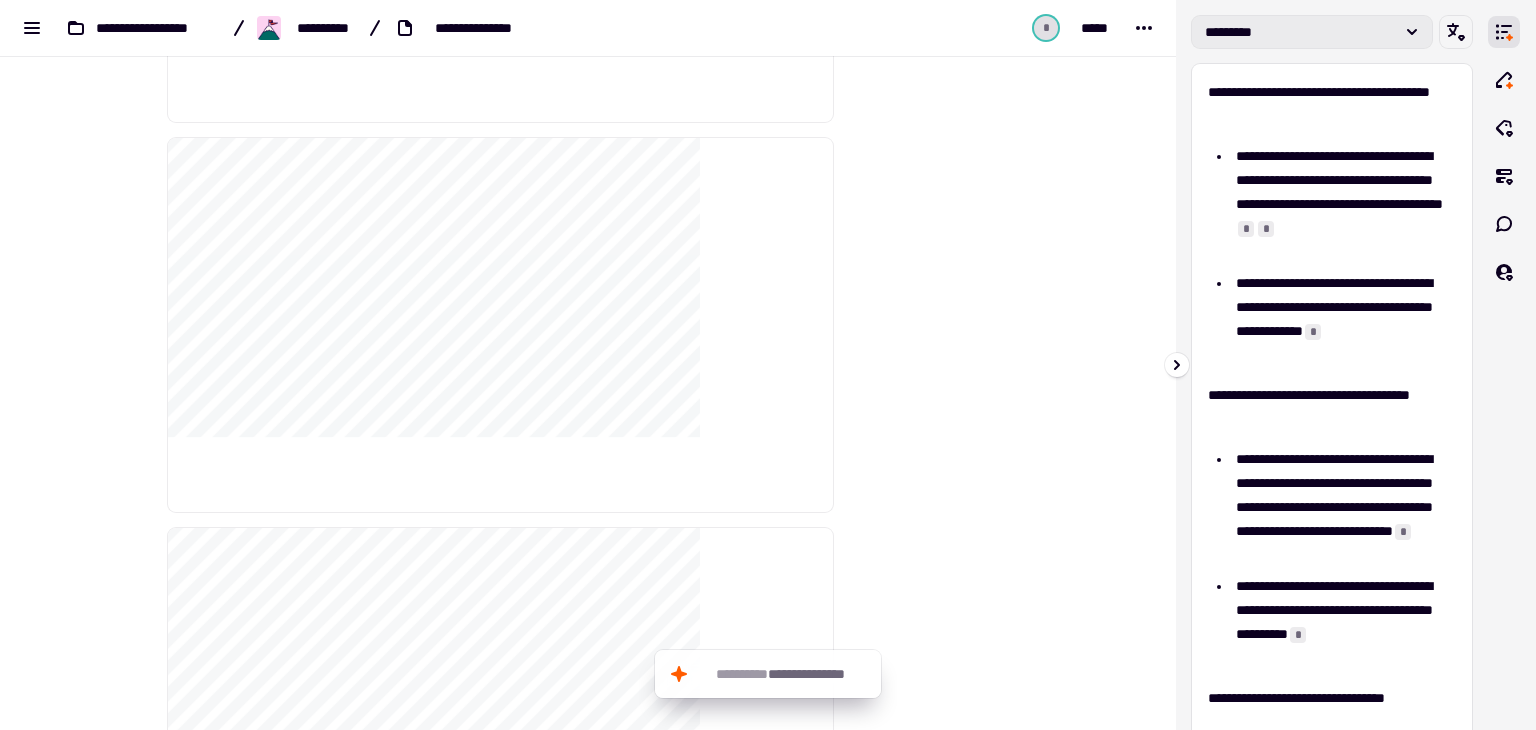 click 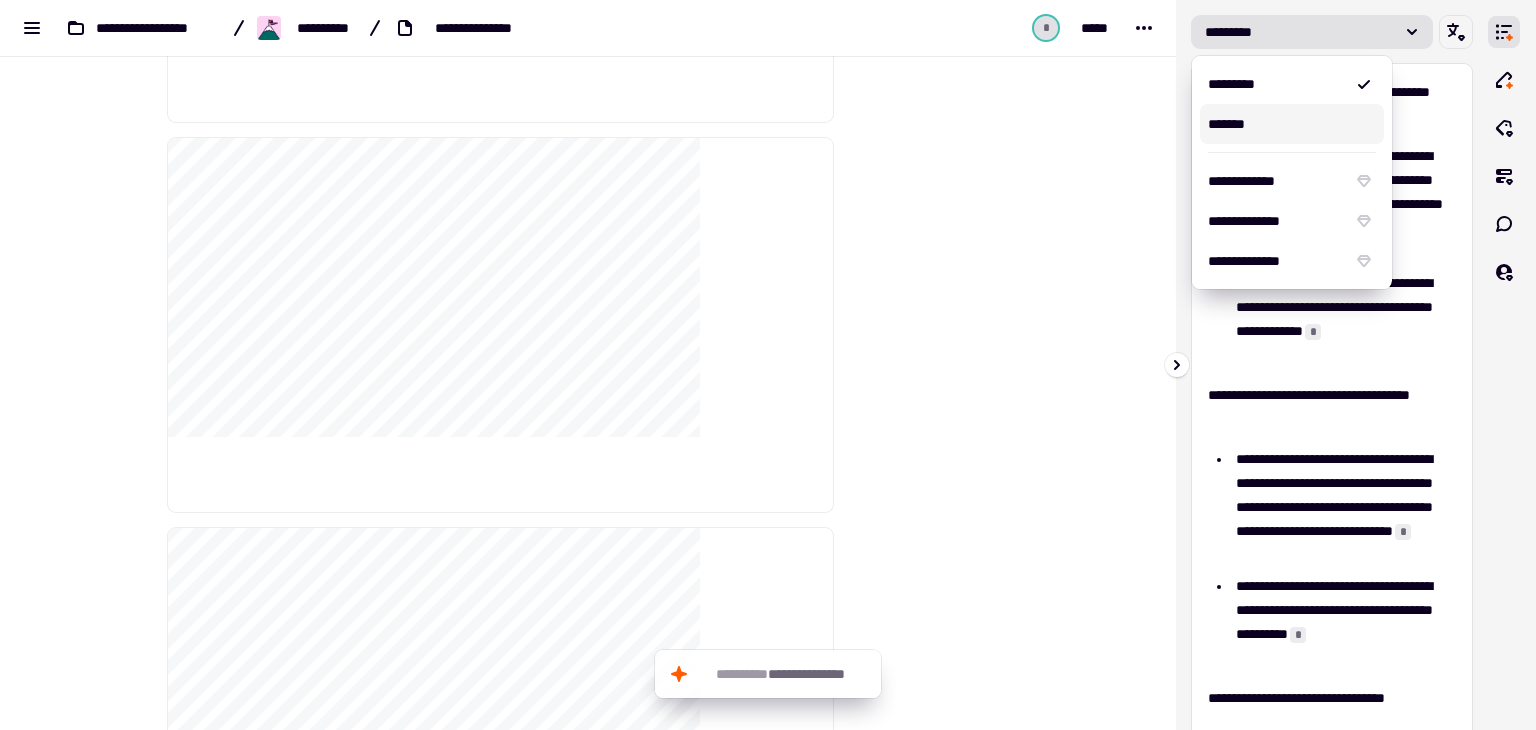 click on "*******" at bounding box center (1292, 124) 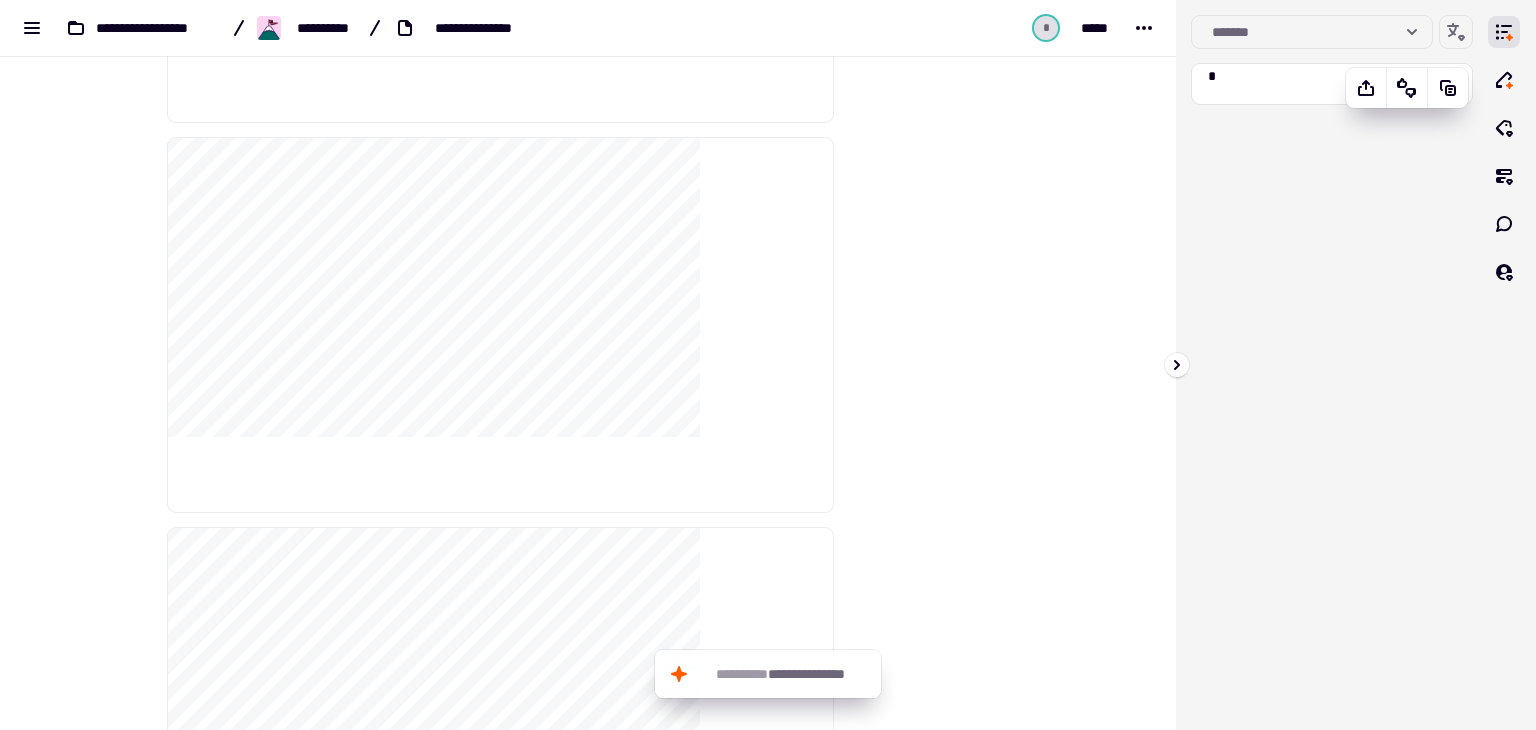 scroll, scrollTop: 0, scrollLeft: 0, axis: both 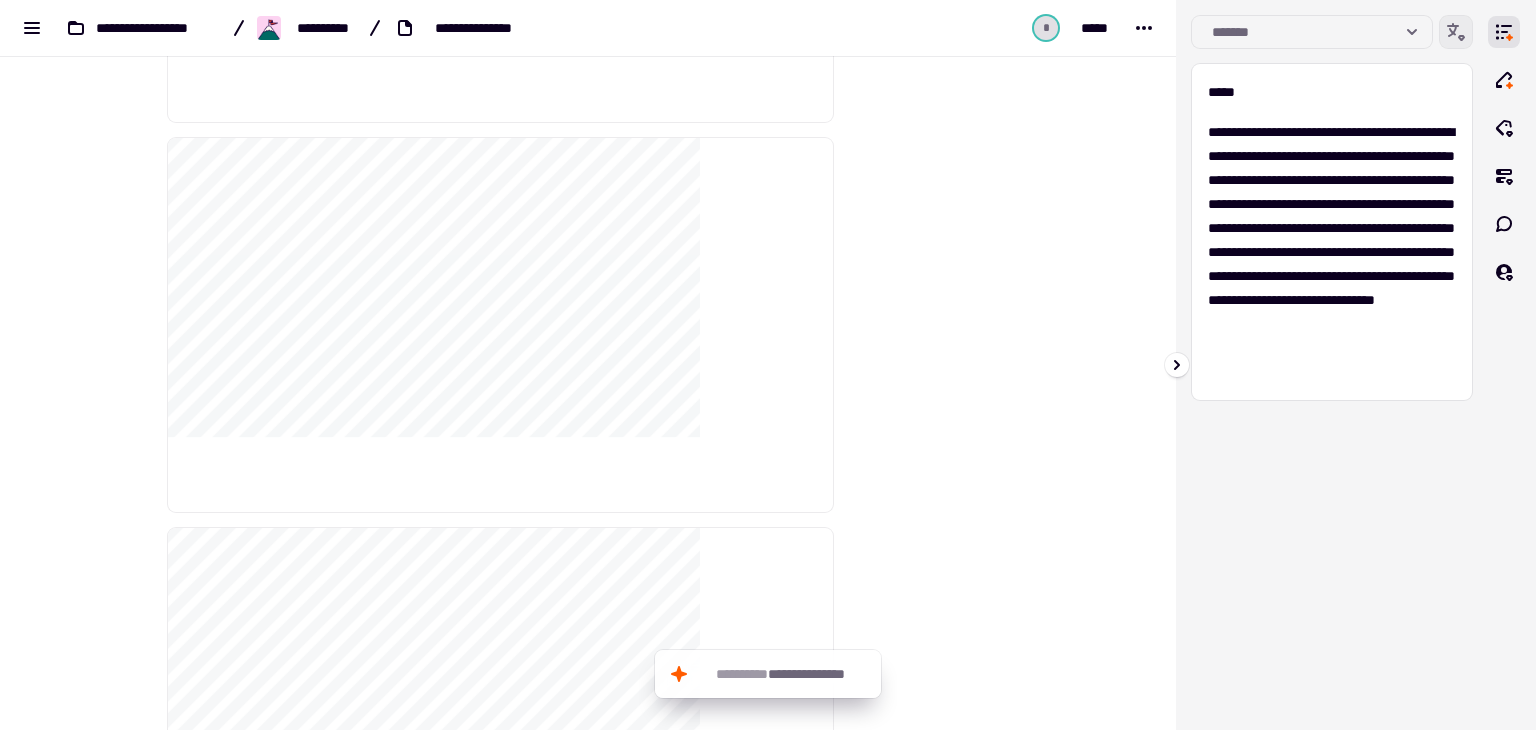 click 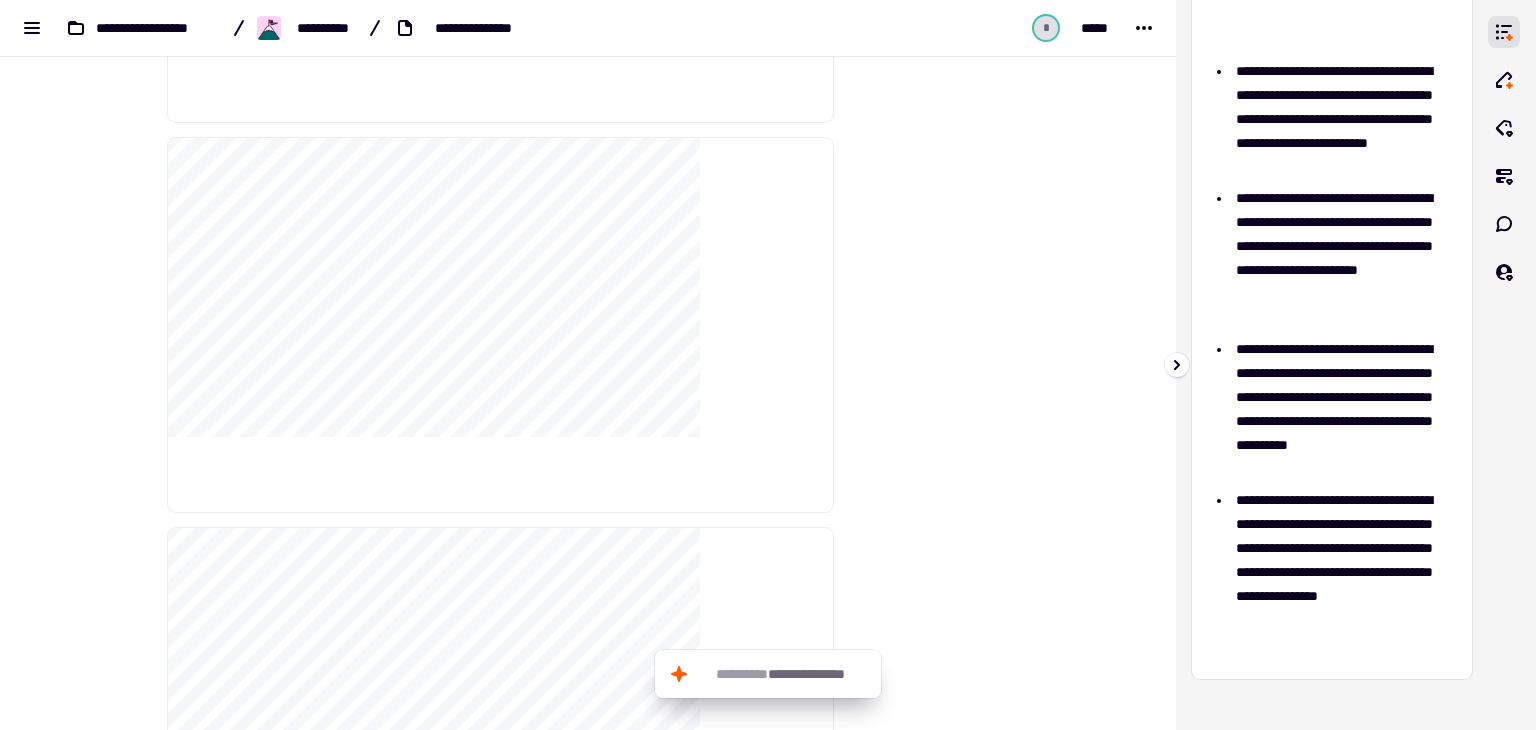 scroll, scrollTop: 708, scrollLeft: 0, axis: vertical 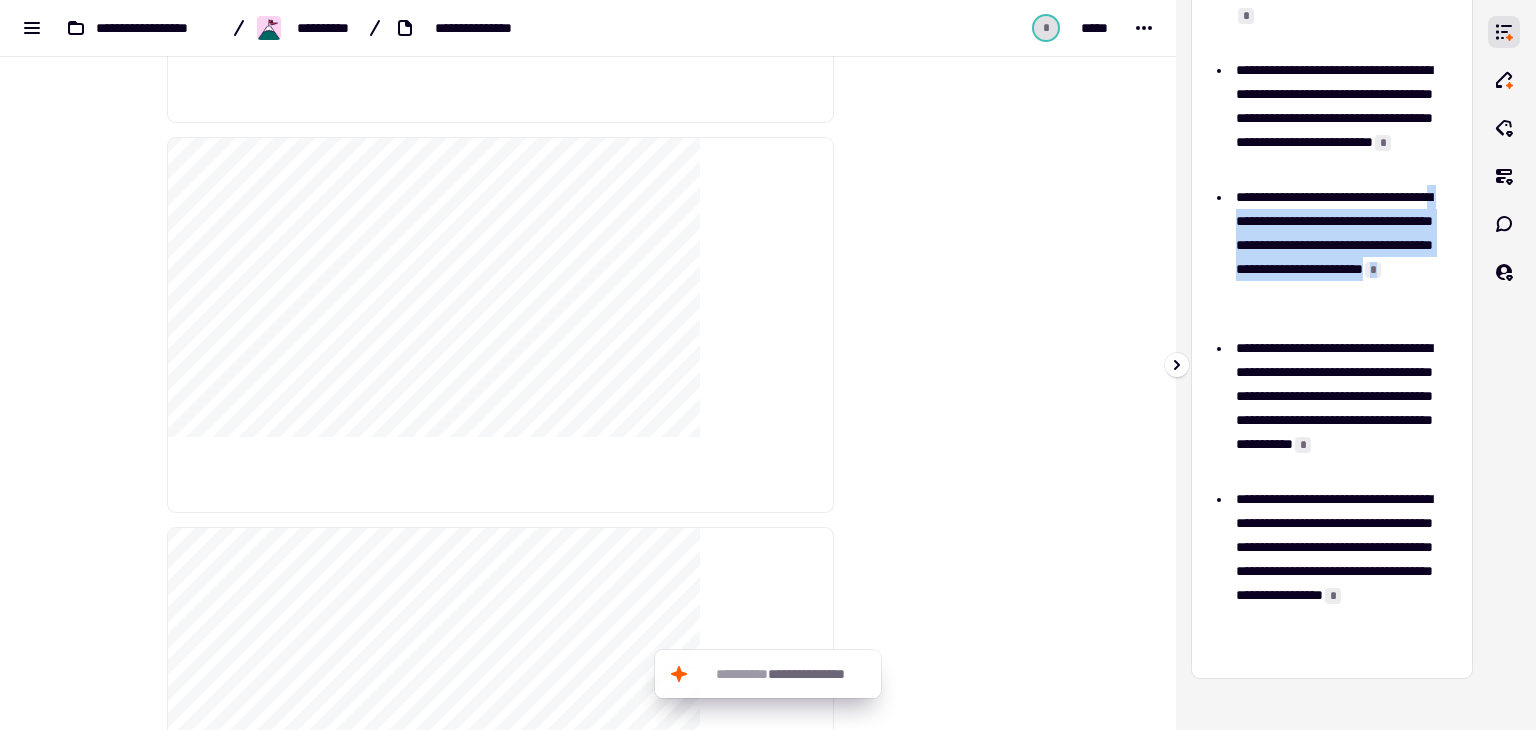 drag, startPoint x: 1320, startPoint y: 225, endPoint x: 1422, endPoint y: 338, distance: 152.2268 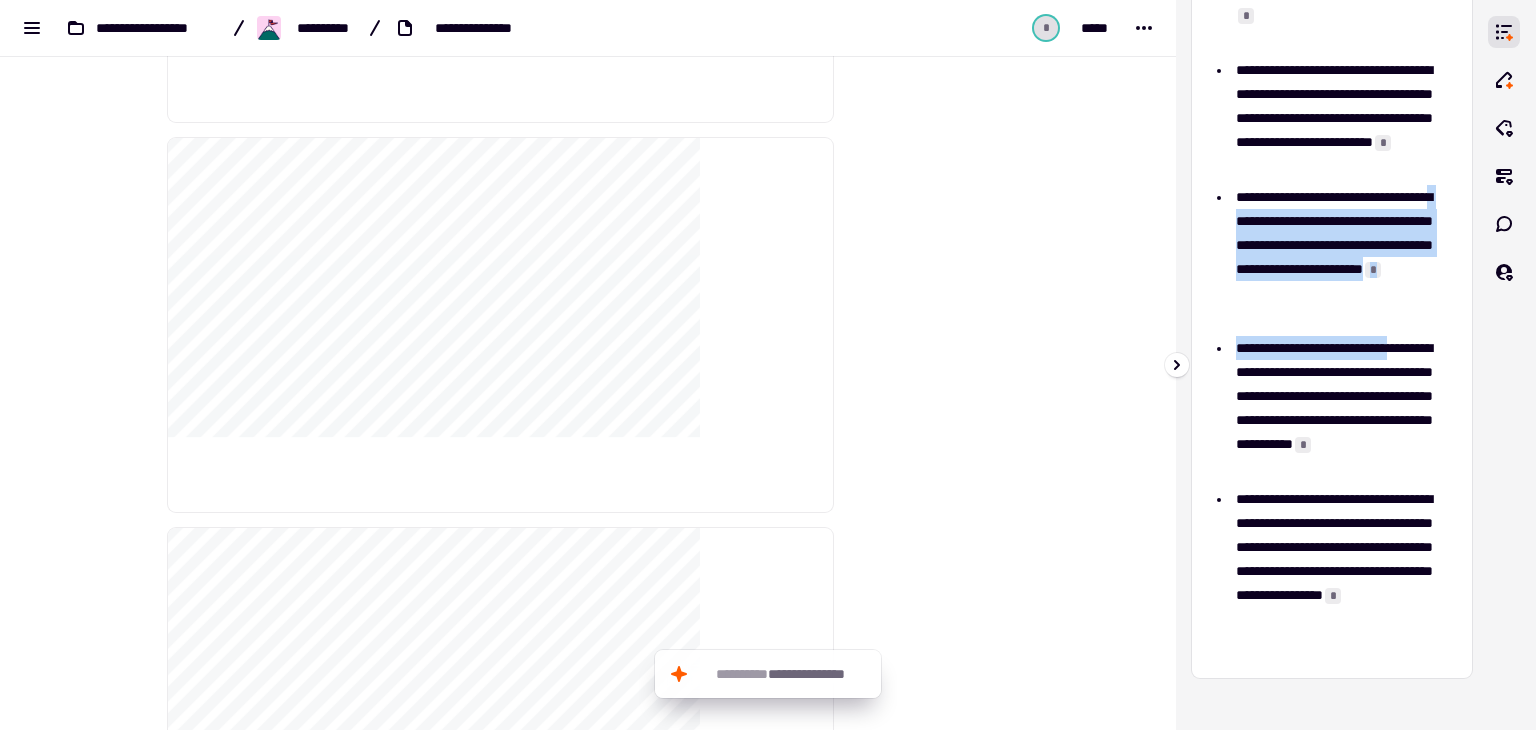 click on "**********" at bounding box center (1338, 257) 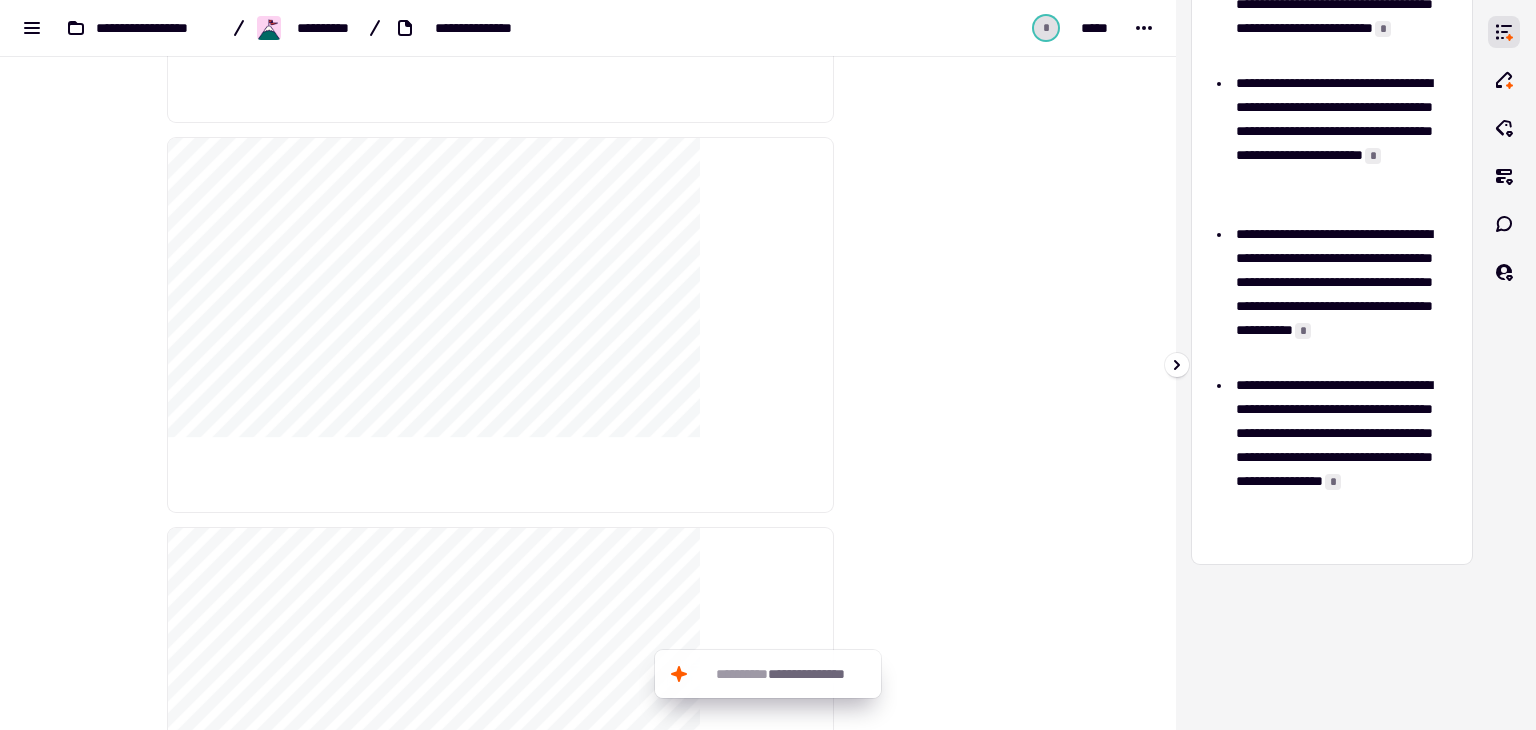 scroll, scrollTop: 864, scrollLeft: 0, axis: vertical 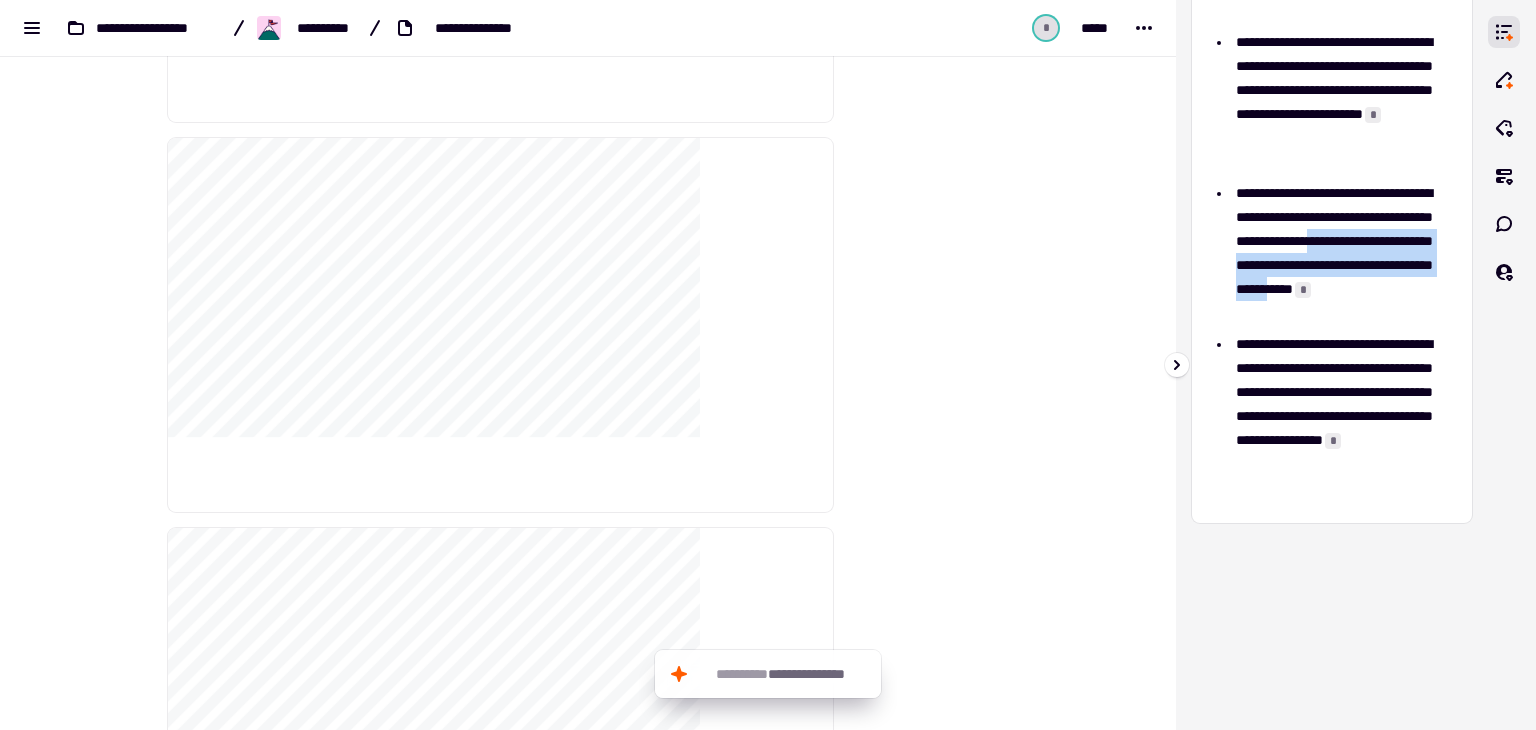 drag, startPoint x: 1315, startPoint y: 255, endPoint x: 1372, endPoint y: 305, distance: 75.82216 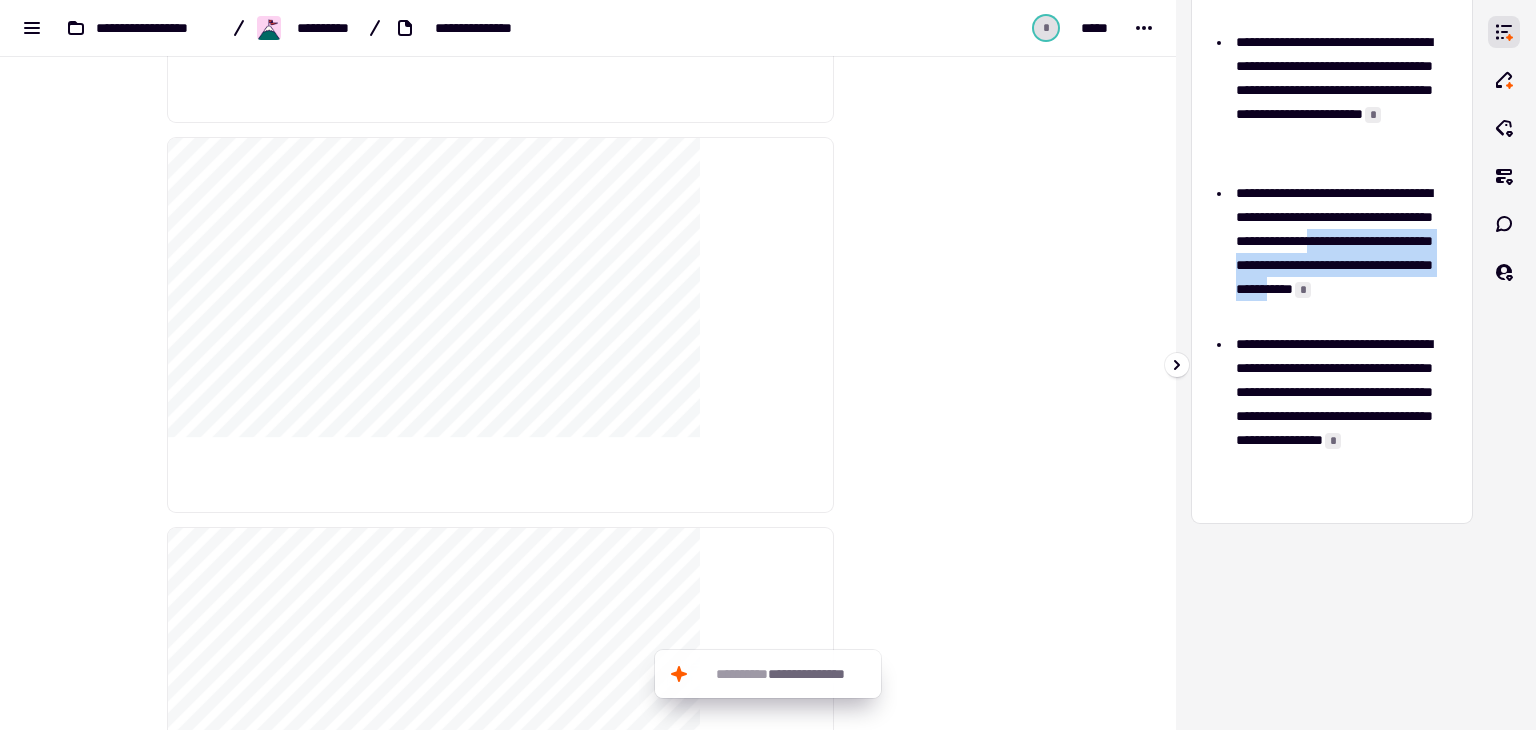 click on "**********" at bounding box center (1338, 253) 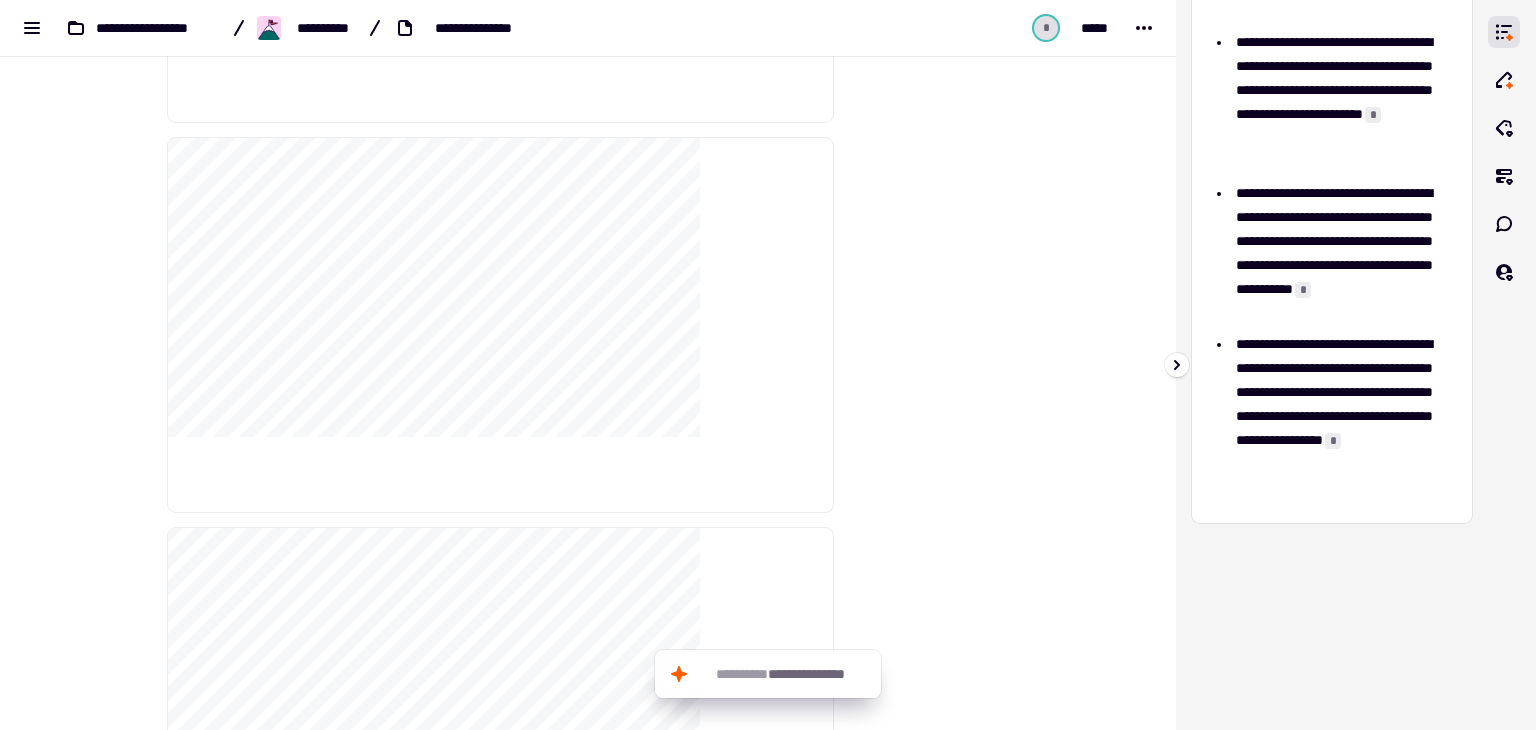 click on "**********" at bounding box center [1338, 416] 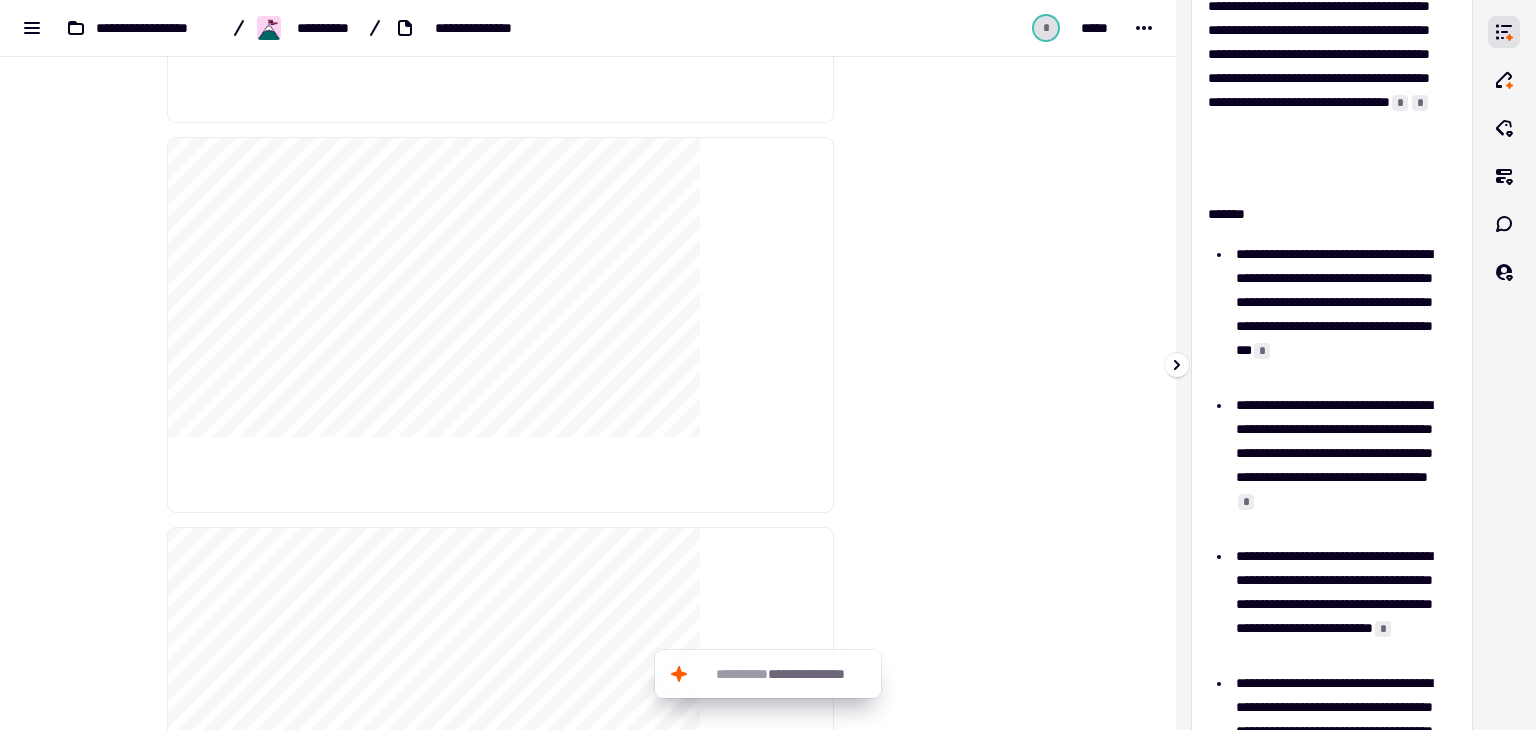 scroll, scrollTop: 0, scrollLeft: 0, axis: both 